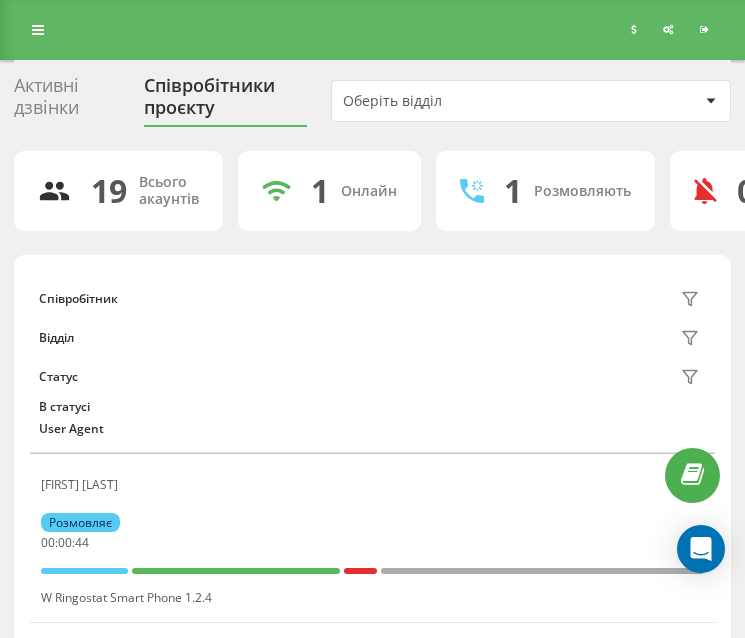 scroll, scrollTop: 800, scrollLeft: 0, axis: vertical 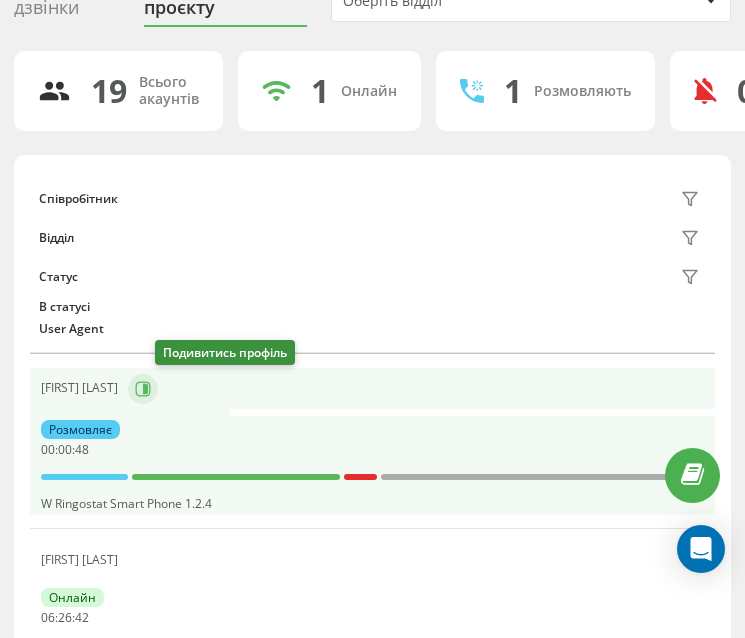 click 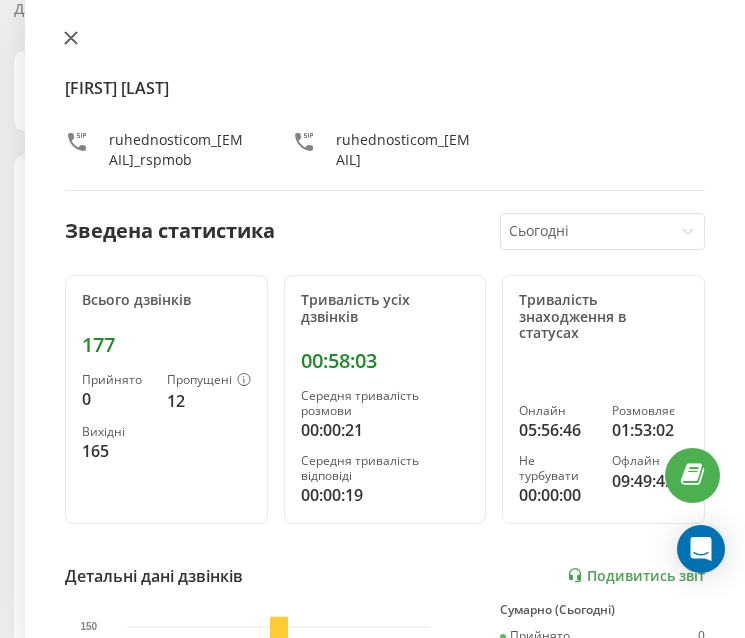 click 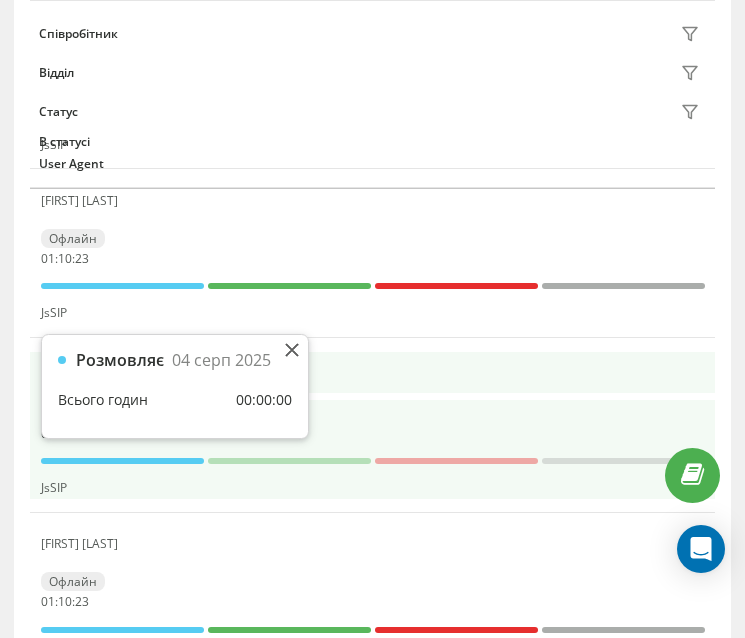 scroll, scrollTop: 994, scrollLeft: 0, axis: vertical 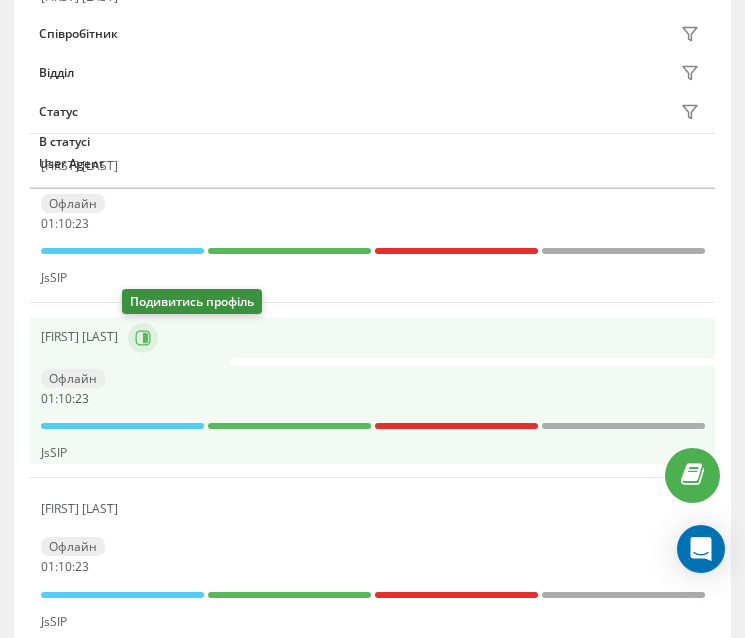 click 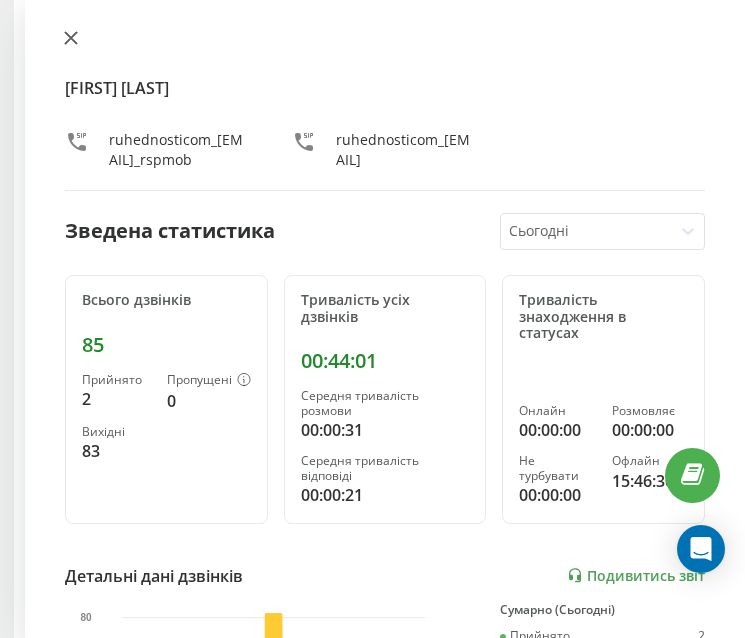 click at bounding box center (71, 39) 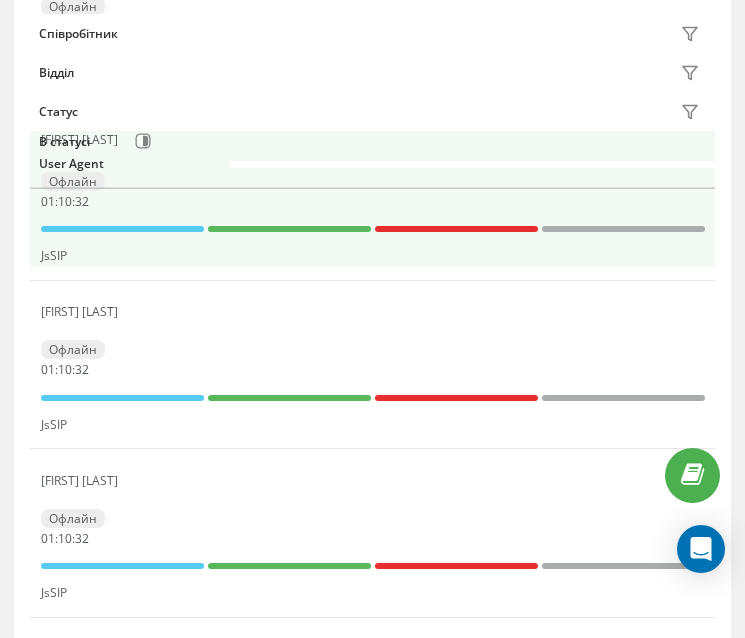 scroll, scrollTop: 894, scrollLeft: 0, axis: vertical 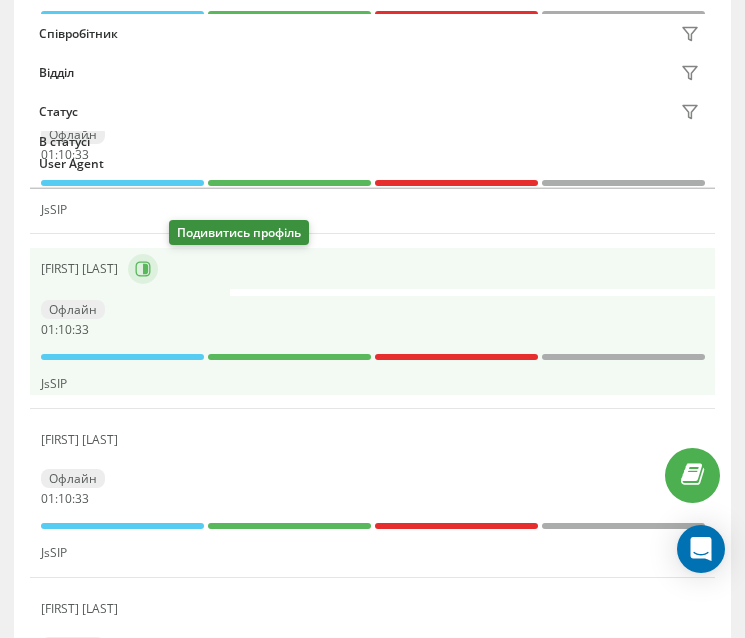 click 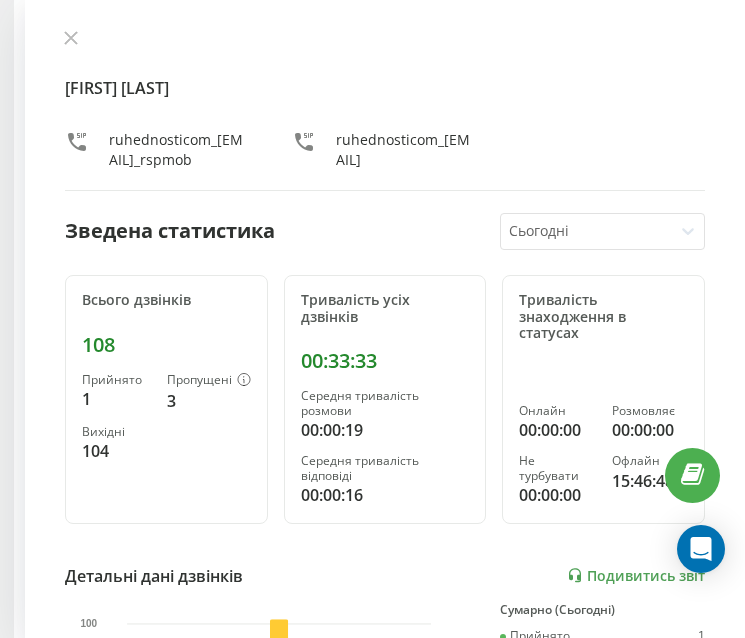 click on "Сергій Вересоцький ruhednosticom_serhiiveresotskyi_rspmob ruhednosticom_serhiiveresotskyi Зведена статистика Сьогодні Всього дзвінків 108 Прийнято 1 Пропущені 3 Вихідні 104 Тривалість усіх дзвінків 00:33:33 Середня тривалість розмови 00:00:19 Середня тривалість відповіді 00:00:16 Тривалість знаходження в статусах Онлайн 00:00:00 Розмовляє 00:00:00 Не турбувати 00:00:00 Офлайн 15:46:48 Детальні дані дзвінків Подивитись звіт 4 серп 0 20 40 60 80 100 Сумарно (Сьогодні) Прийнято 1 Пропущені 3 Вихідні 104   Подивитись деталі Детальні дані статусів 4 серп Сумарно (Сьогодні) Онлайн 00:00:00 Розмовляє 00:00:00 Не турбувати 00:00:00 Офлайн" at bounding box center (385, 319) 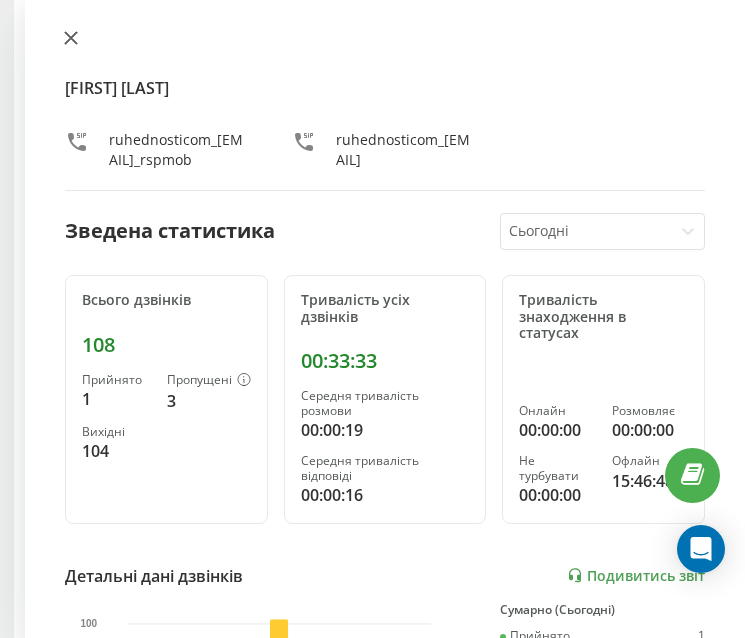 click 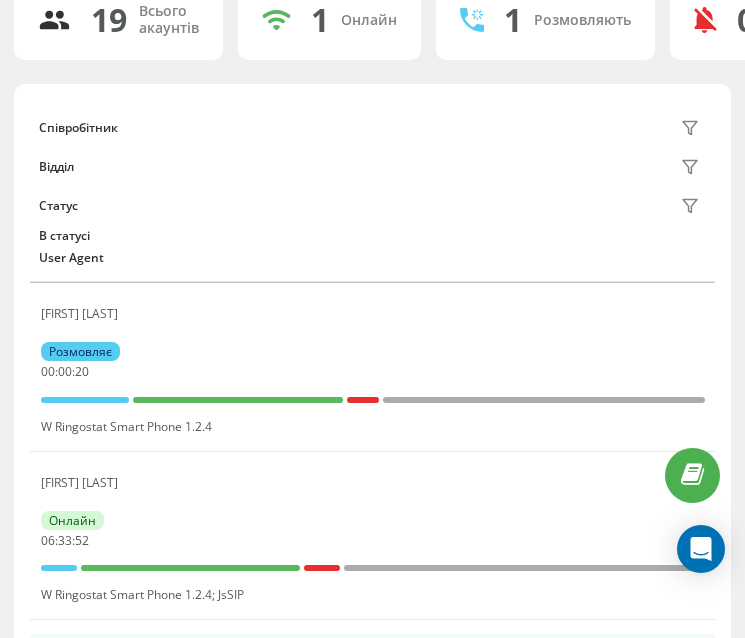 scroll, scrollTop: 0, scrollLeft: 0, axis: both 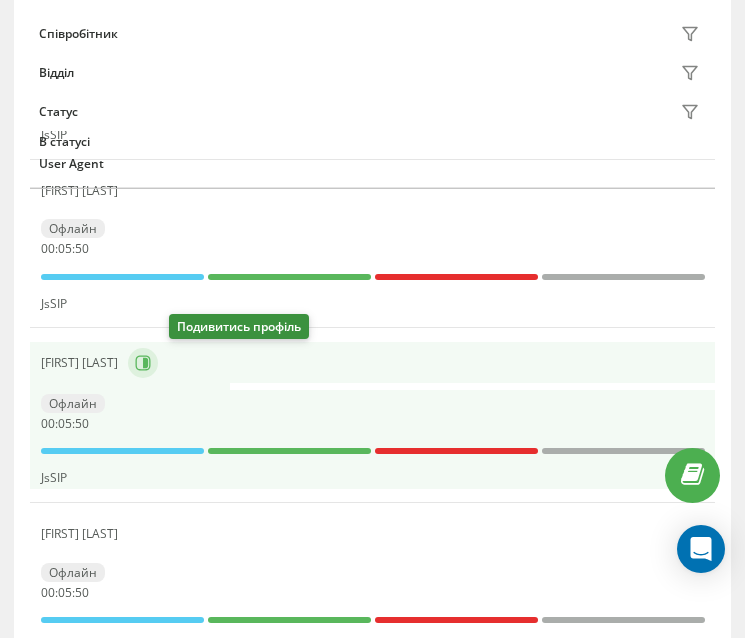 click 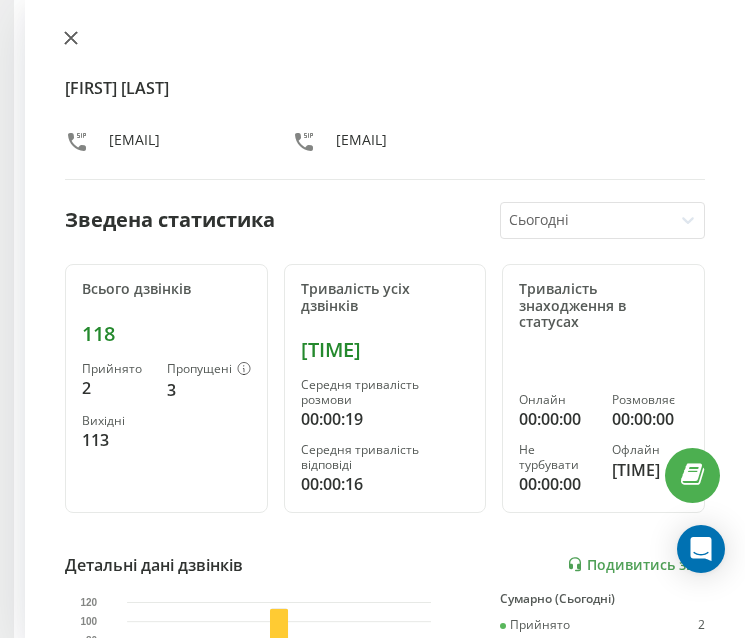 click 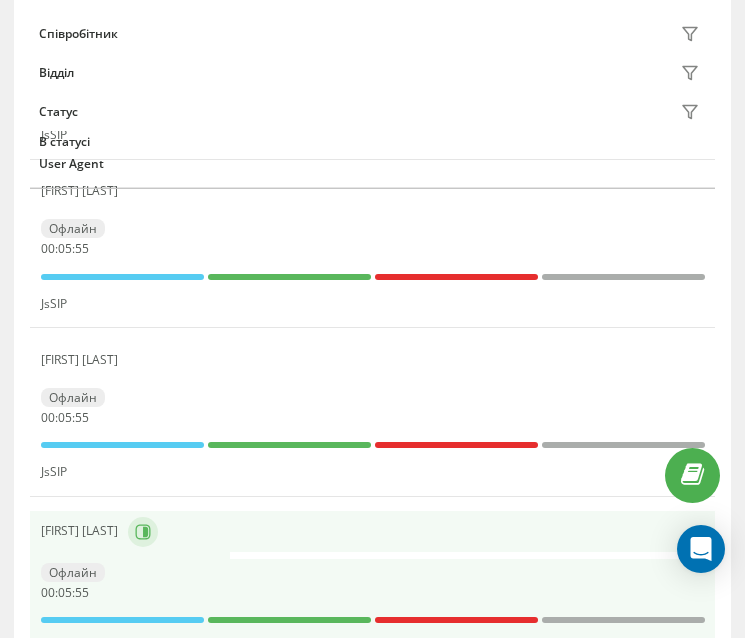 scroll, scrollTop: 900, scrollLeft: 0, axis: vertical 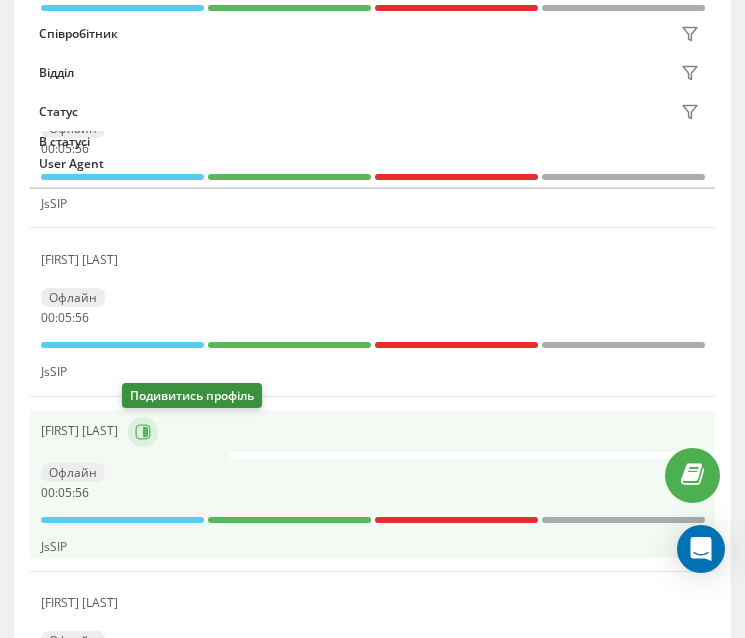 click 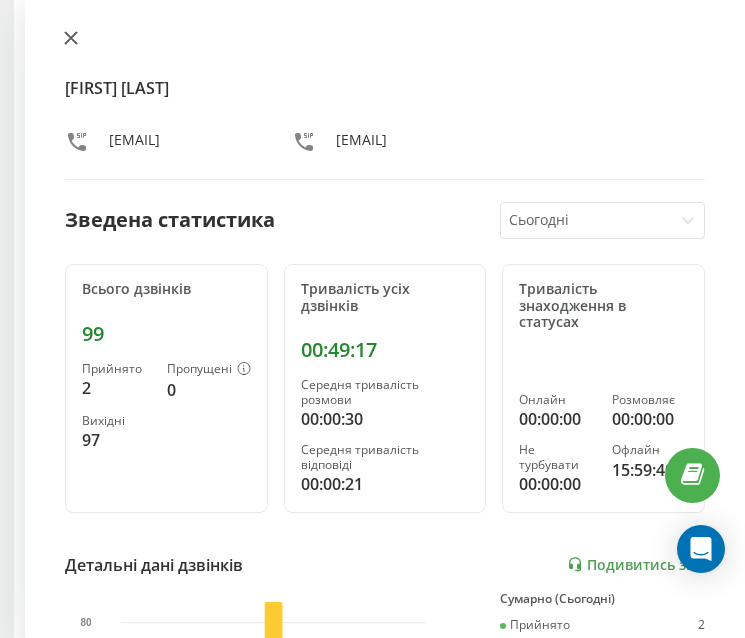 click 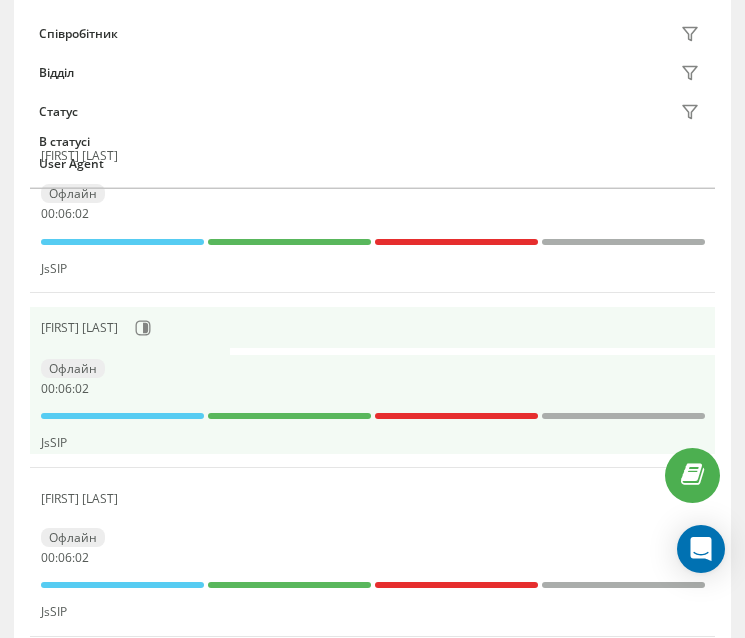scroll, scrollTop: 800, scrollLeft: 0, axis: vertical 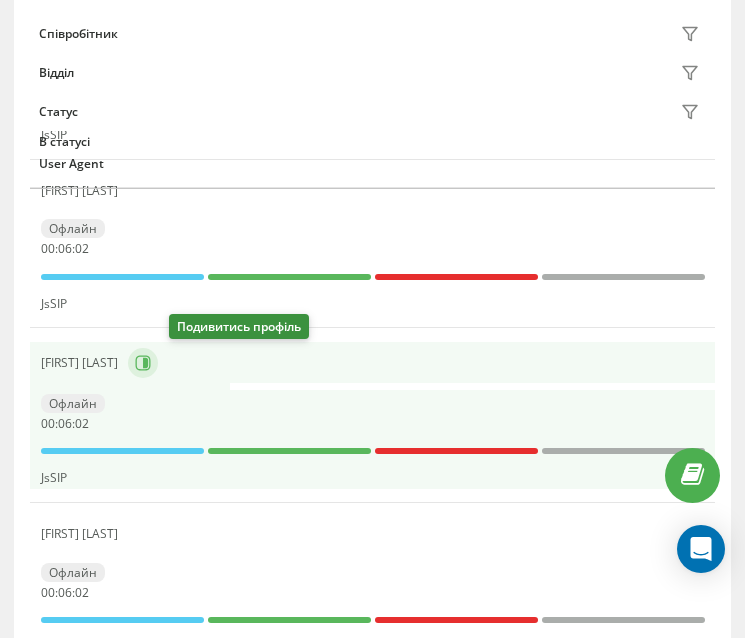 click 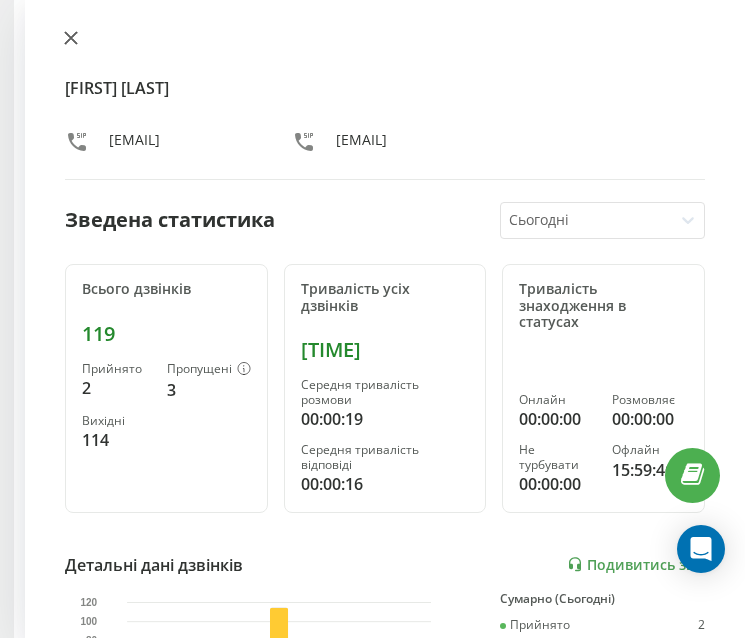 click 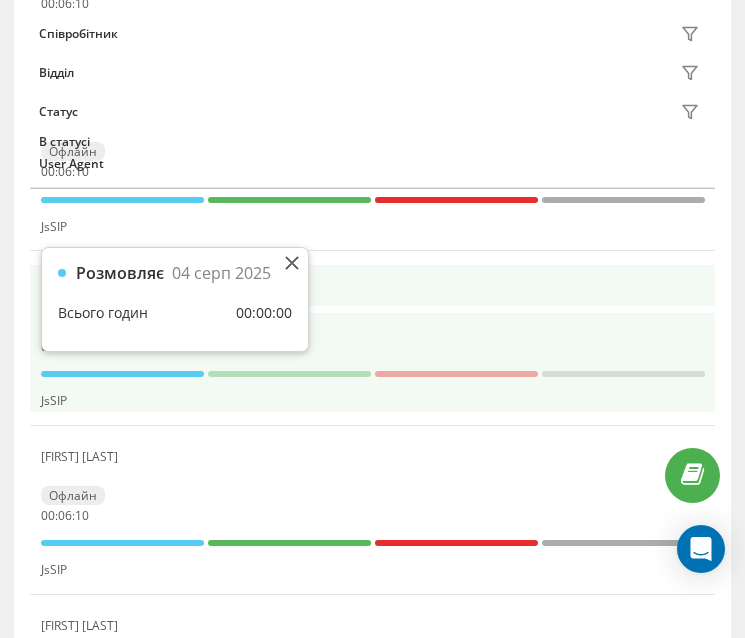 scroll, scrollTop: 900, scrollLeft: 0, axis: vertical 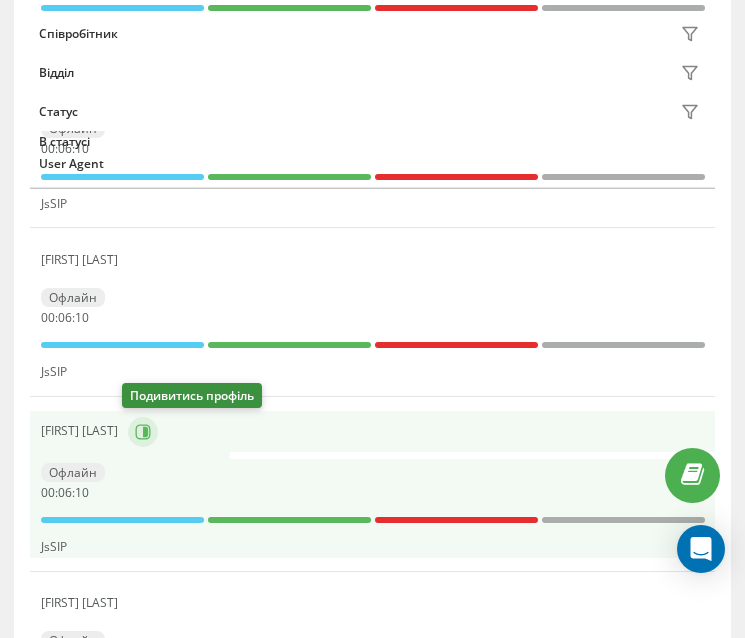 click 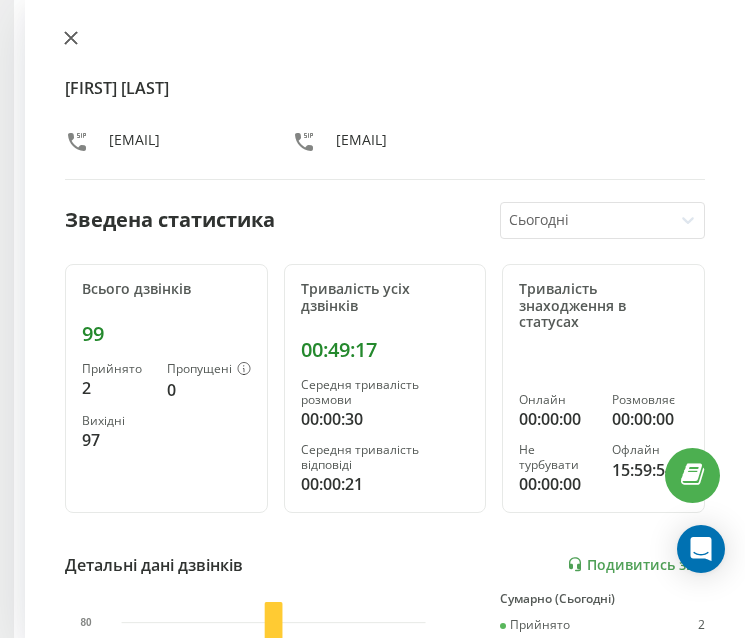 click at bounding box center (71, 39) 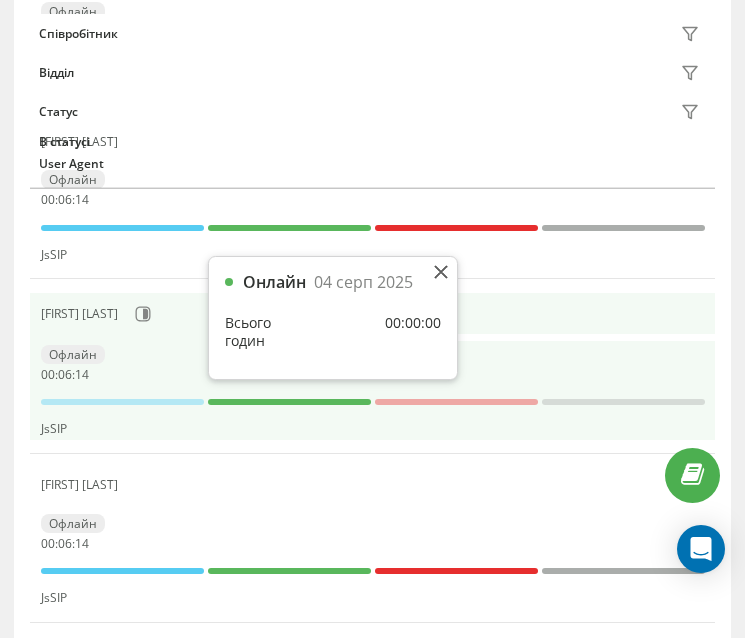 scroll, scrollTop: 800, scrollLeft: 0, axis: vertical 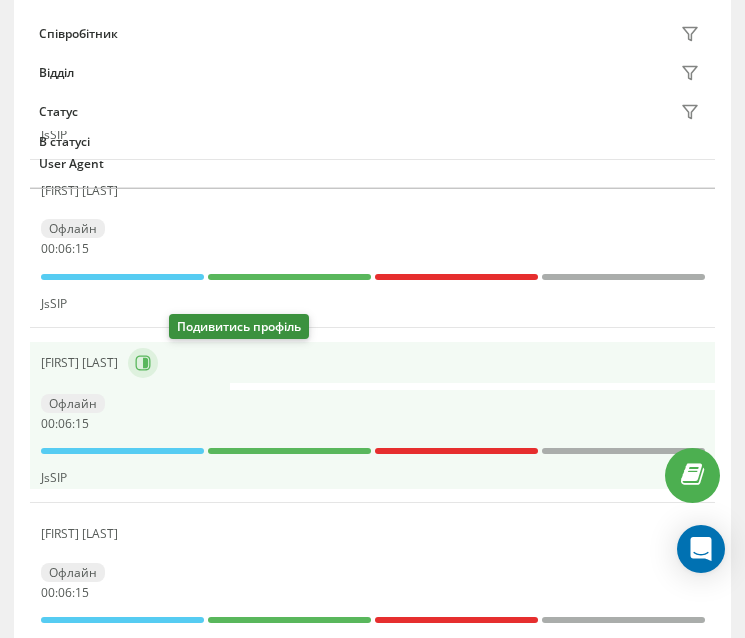 click 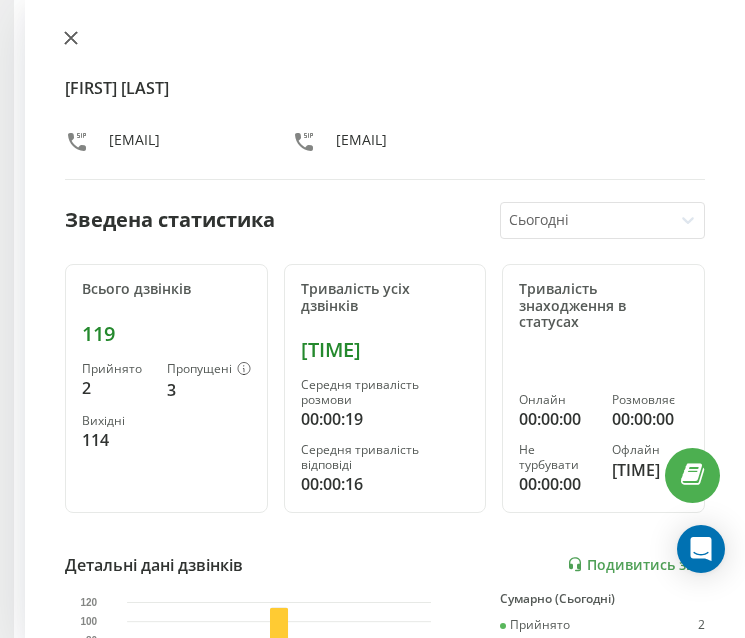 click at bounding box center (71, 39) 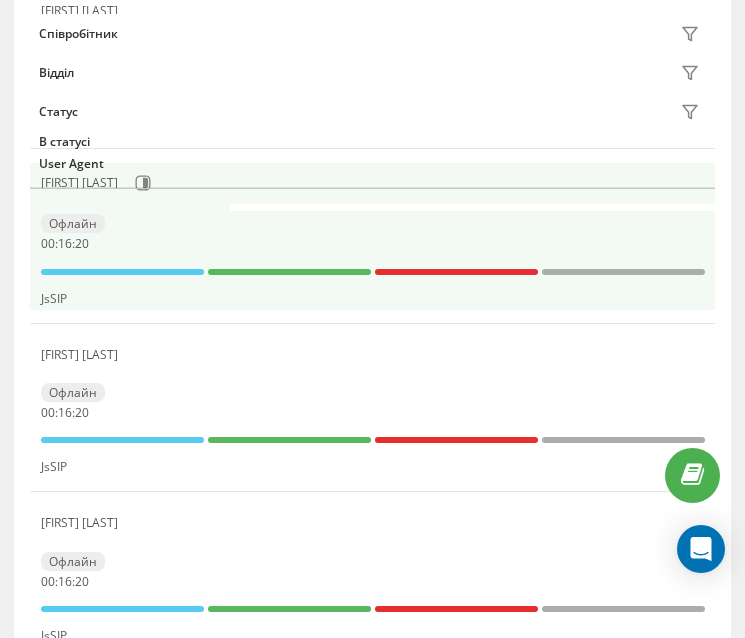 scroll, scrollTop: 694, scrollLeft: 0, axis: vertical 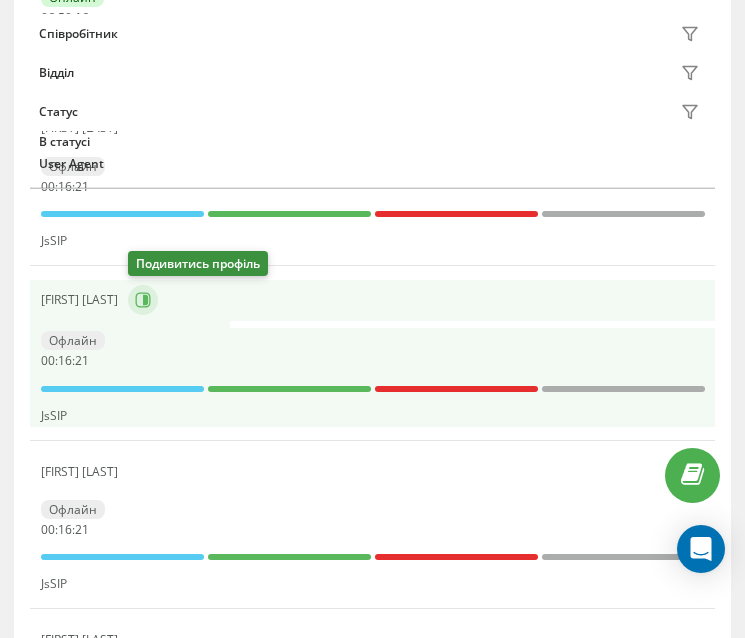 click 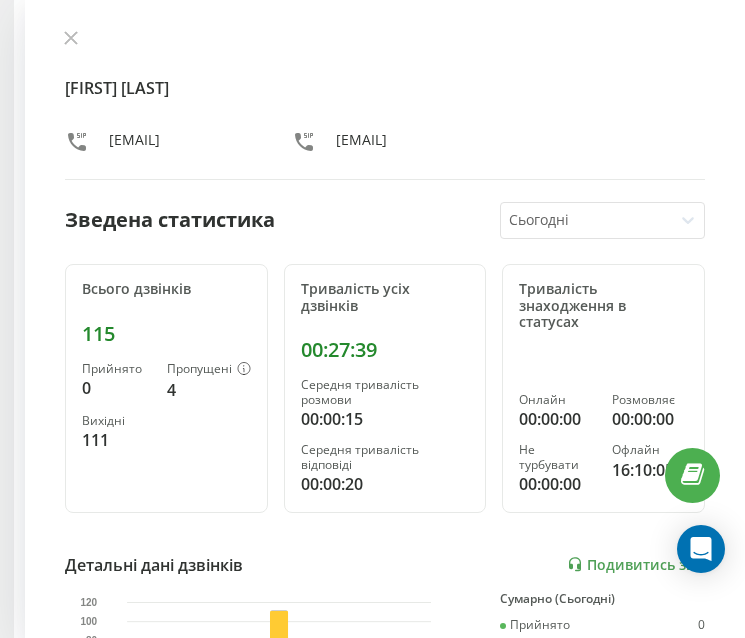 scroll, scrollTop: 356, scrollLeft: 0, axis: vertical 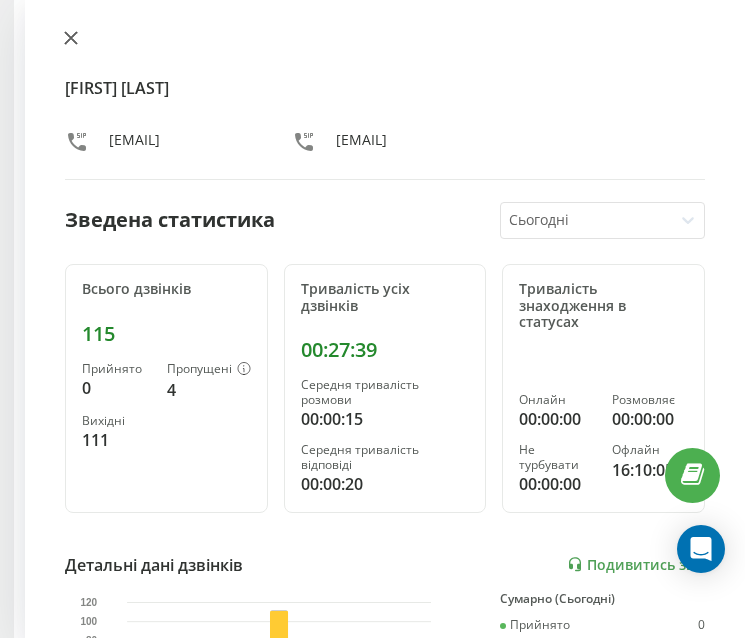 click at bounding box center [71, 39] 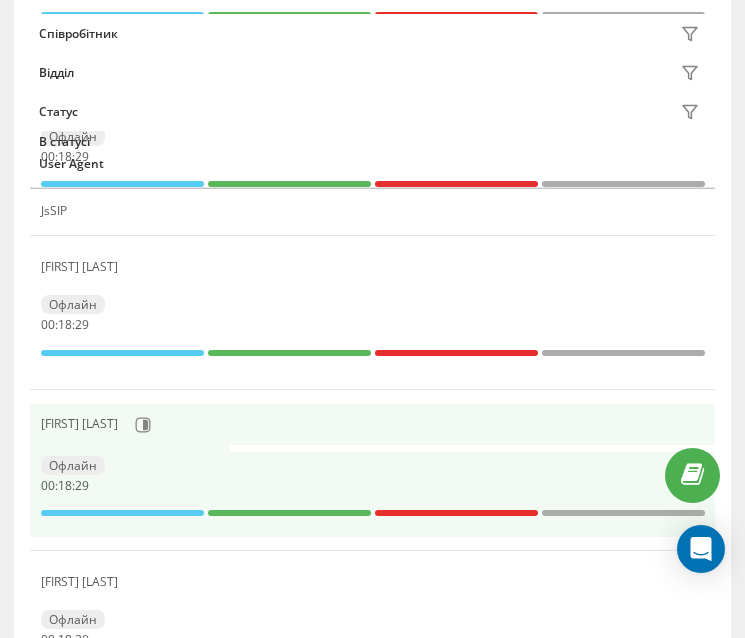 scroll, scrollTop: 3111, scrollLeft: 0, axis: vertical 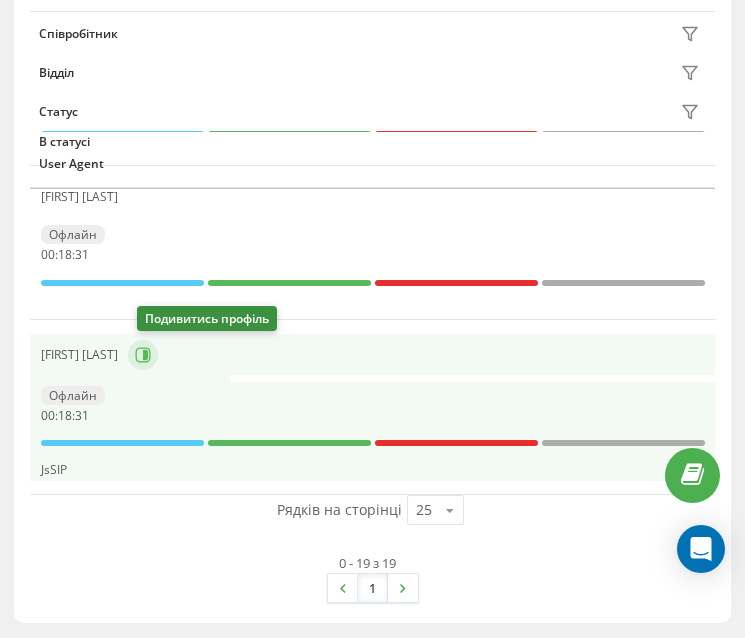 click 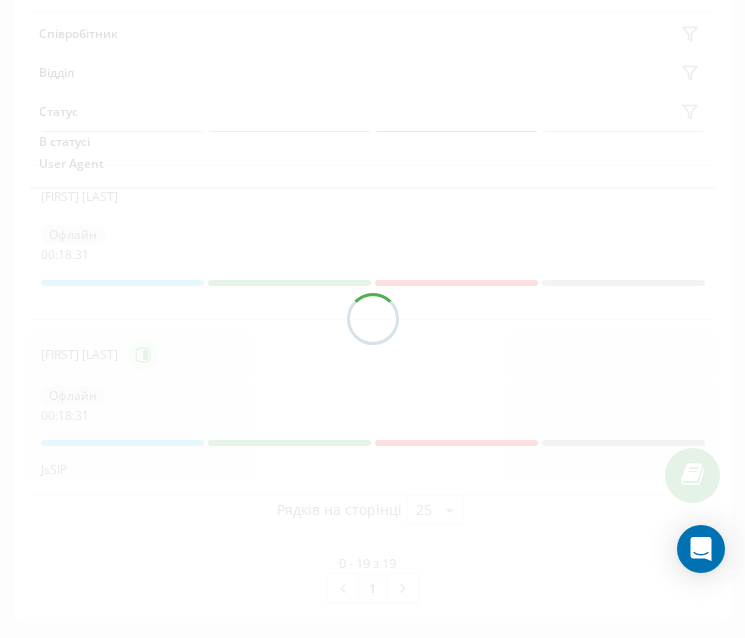 scroll, scrollTop: 3105, scrollLeft: 0, axis: vertical 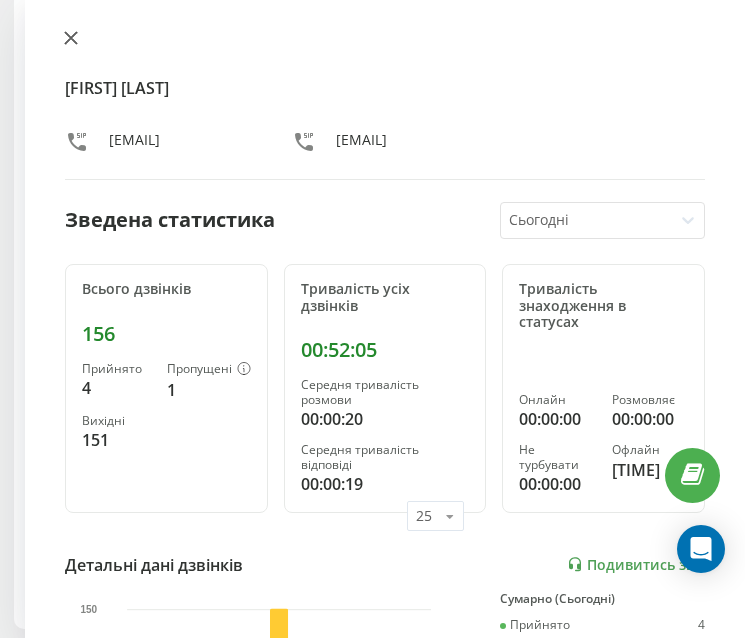 click 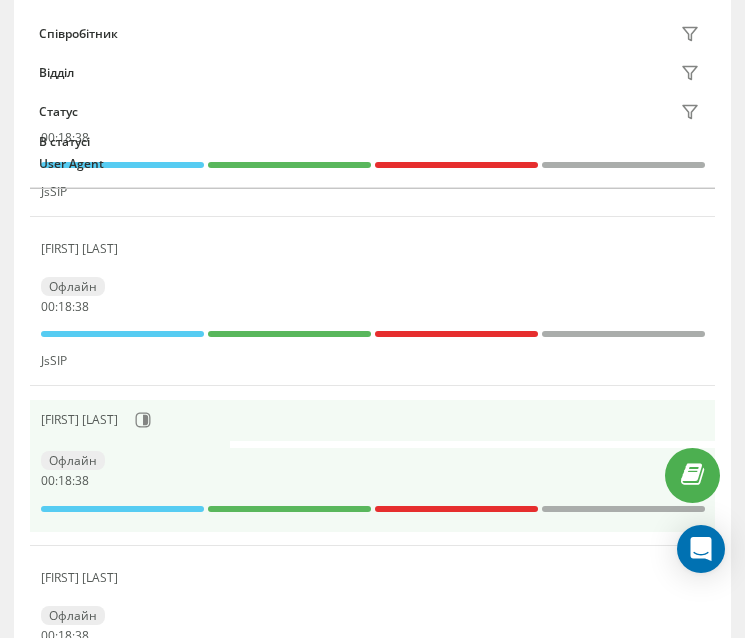 scroll, scrollTop: 2605, scrollLeft: 0, axis: vertical 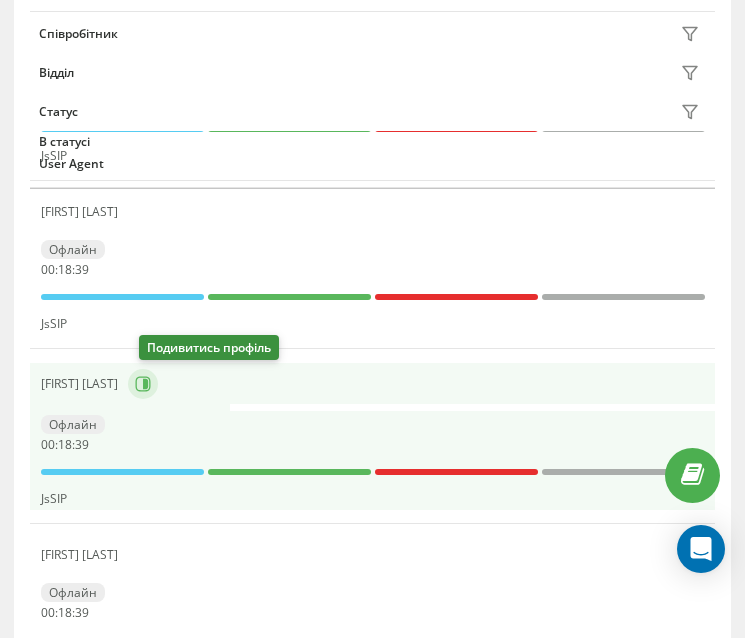 click 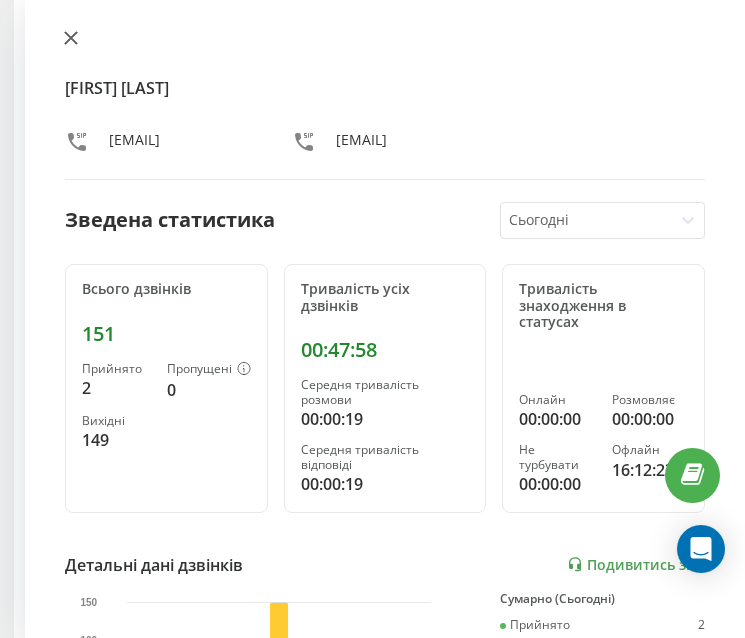 click 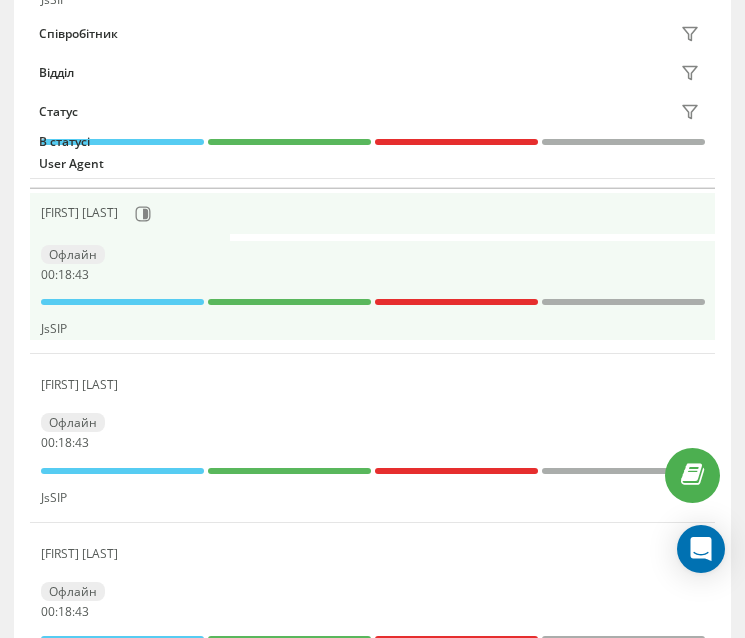 scroll, scrollTop: 2405, scrollLeft: 0, axis: vertical 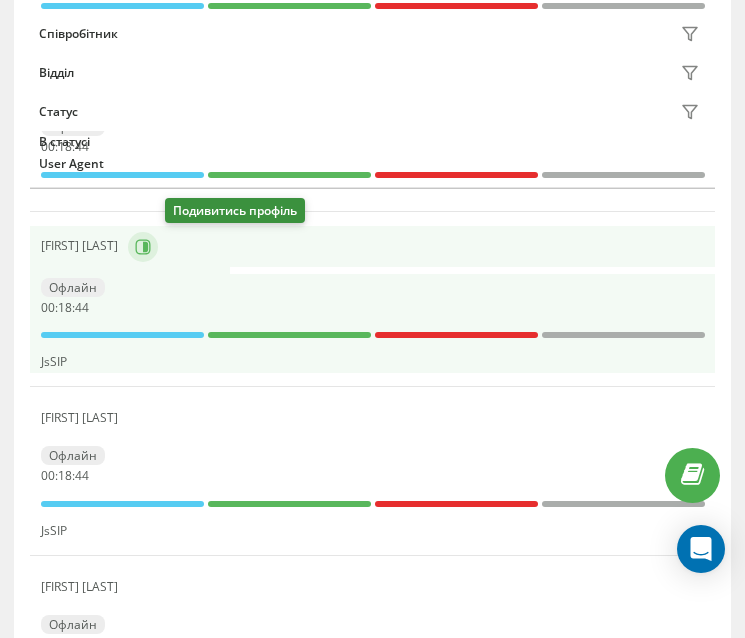 click 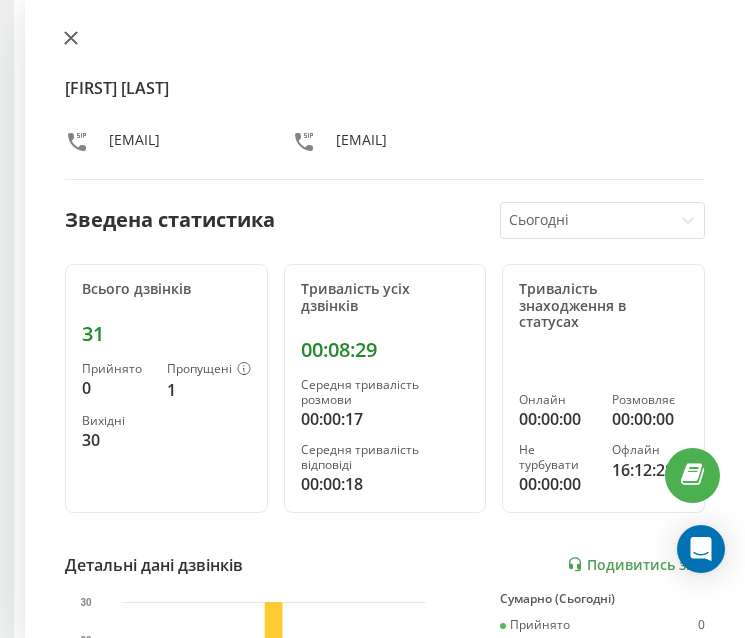 click 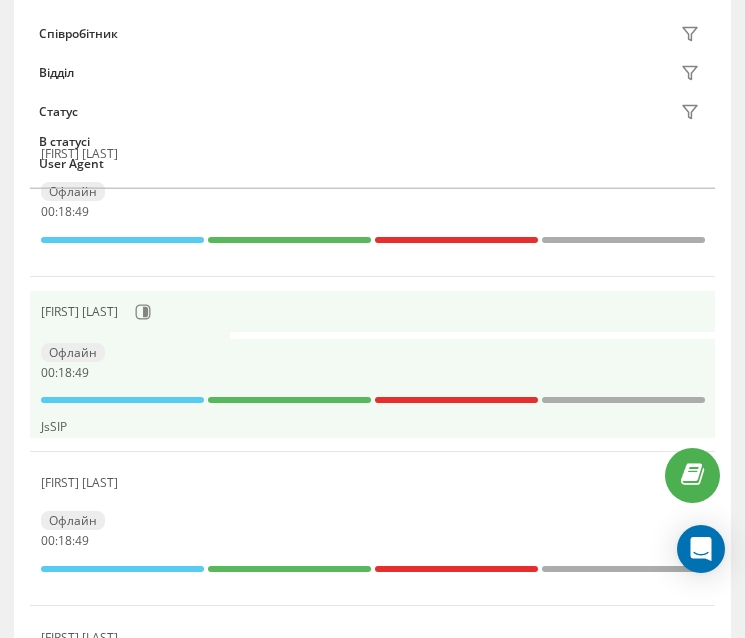 scroll, scrollTop: 2005, scrollLeft: 0, axis: vertical 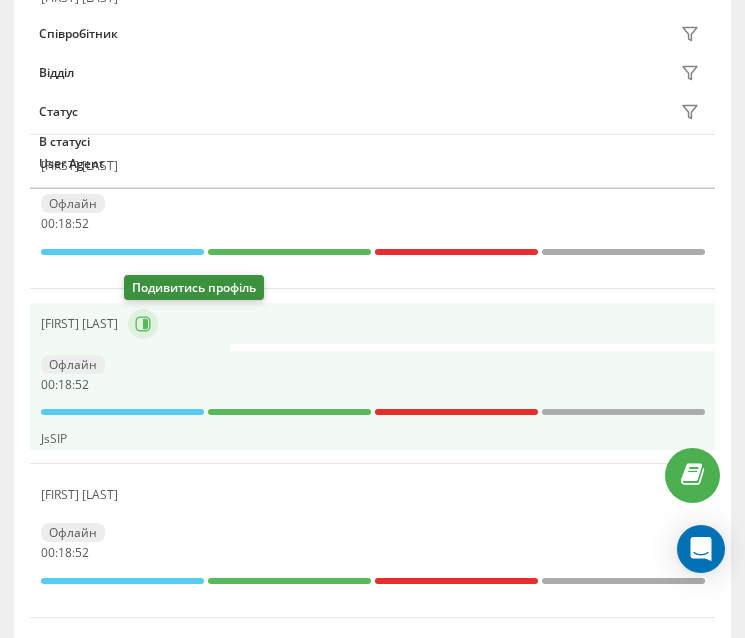 click 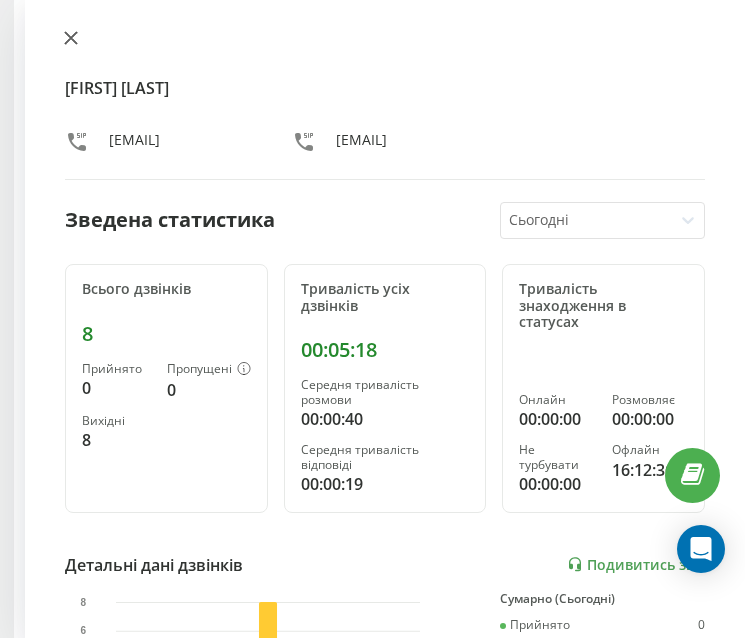 click 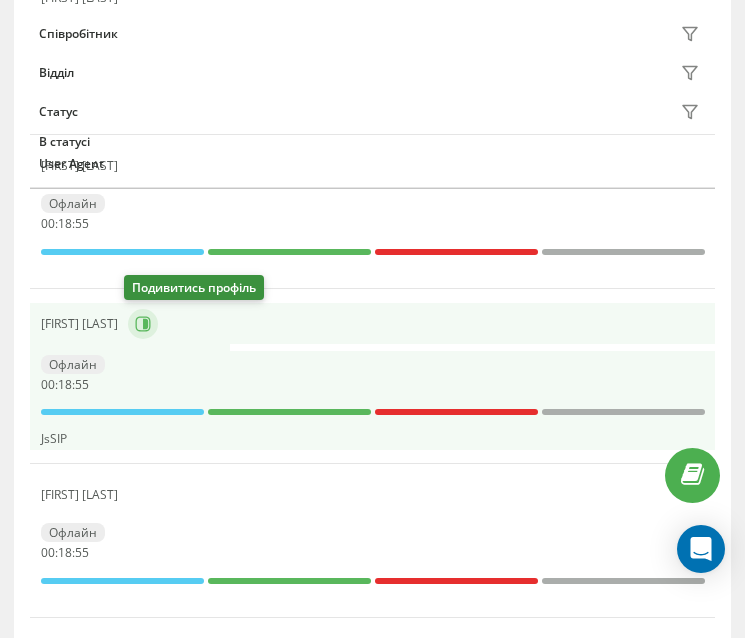 click 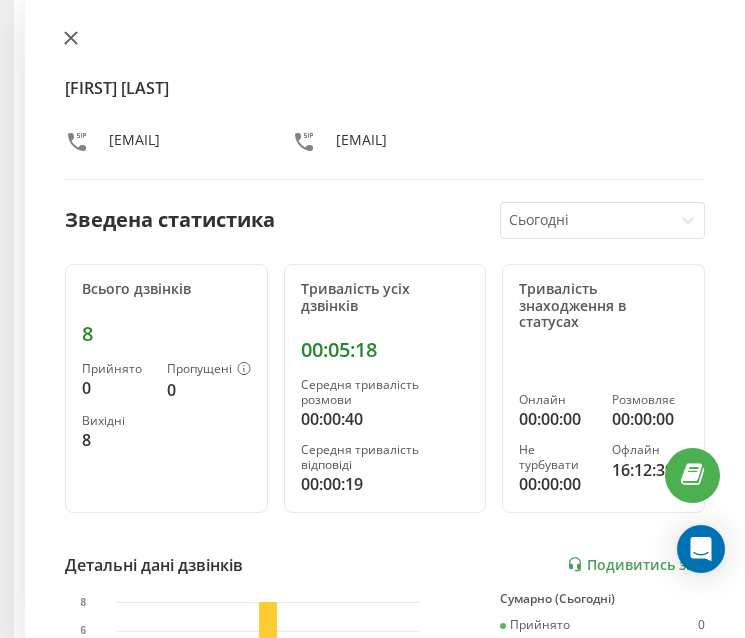 click at bounding box center (71, 39) 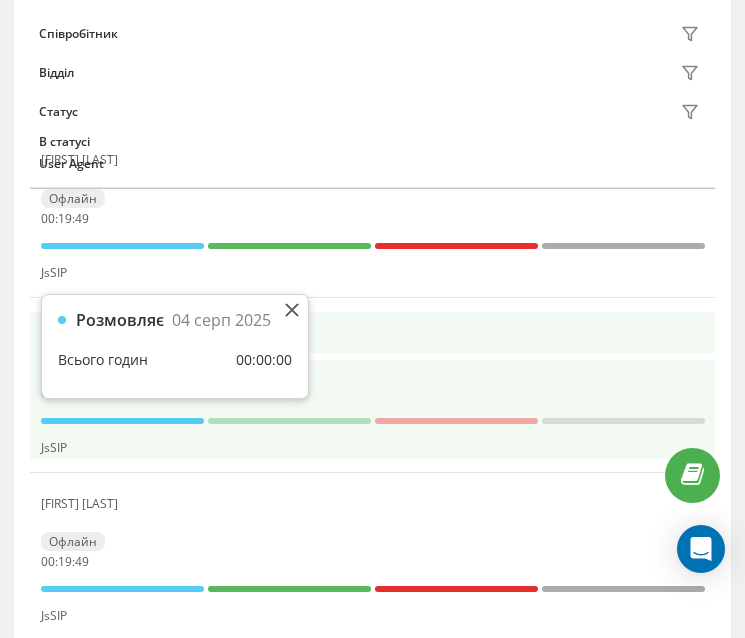 scroll, scrollTop: 1605, scrollLeft: 0, axis: vertical 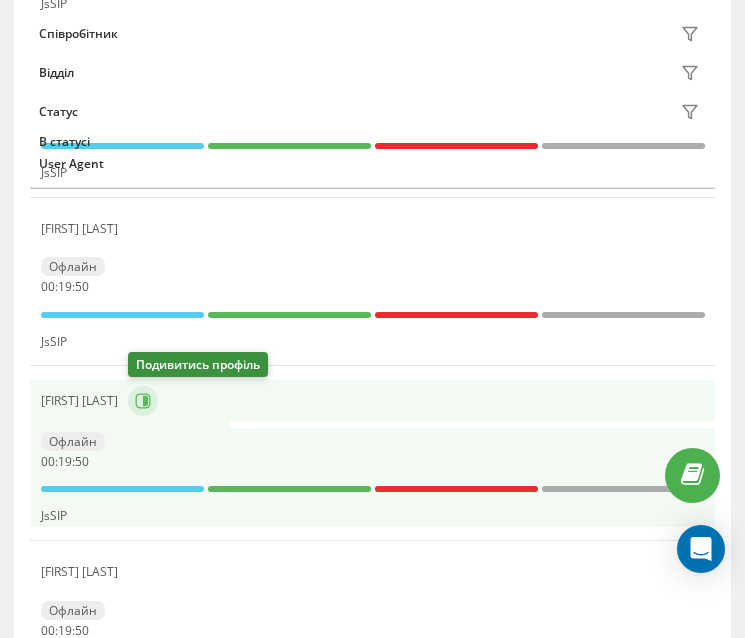 click at bounding box center [143, 401] 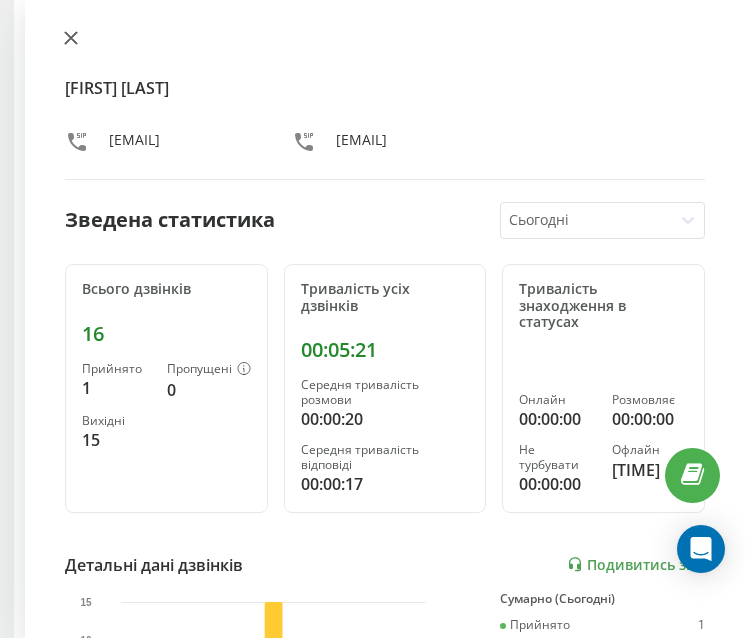click at bounding box center [71, 39] 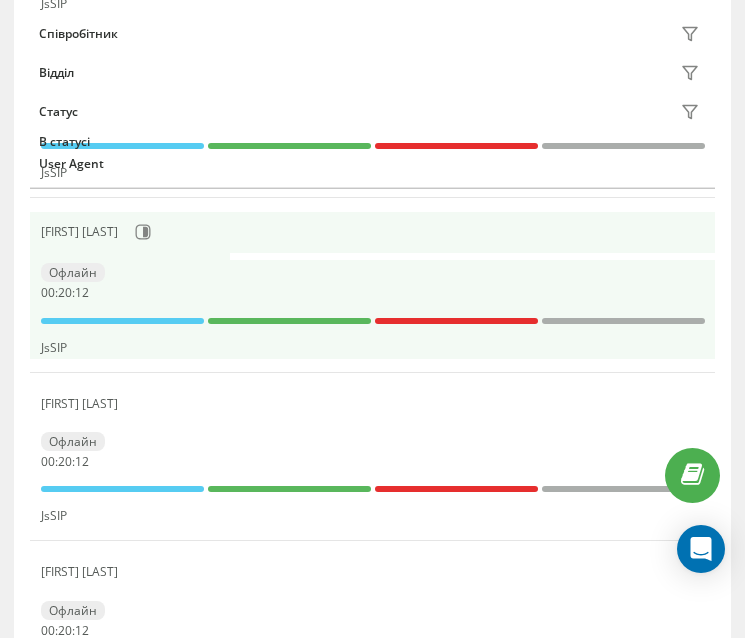 scroll, scrollTop: 1505, scrollLeft: 0, axis: vertical 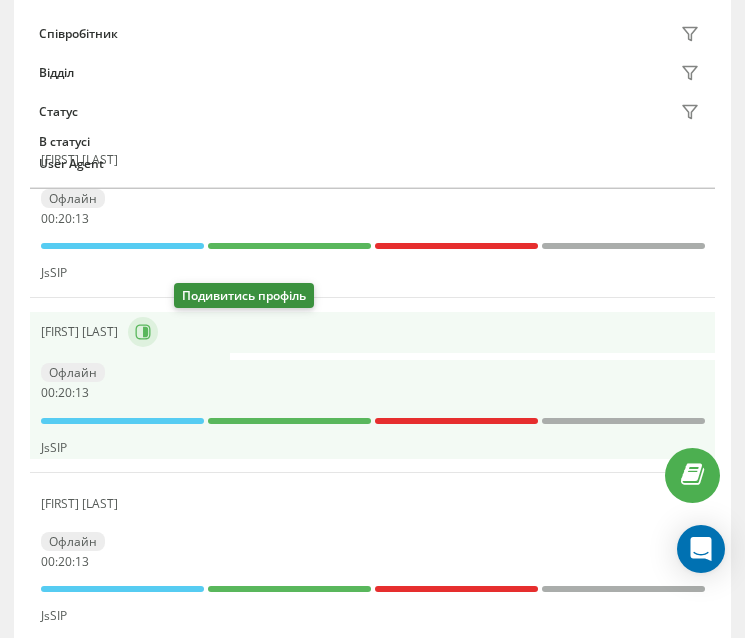 click 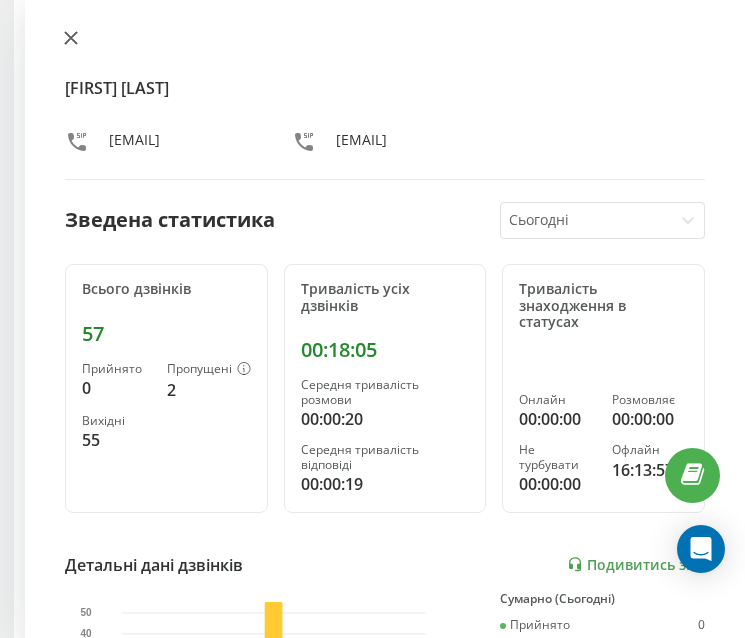 click at bounding box center [71, 39] 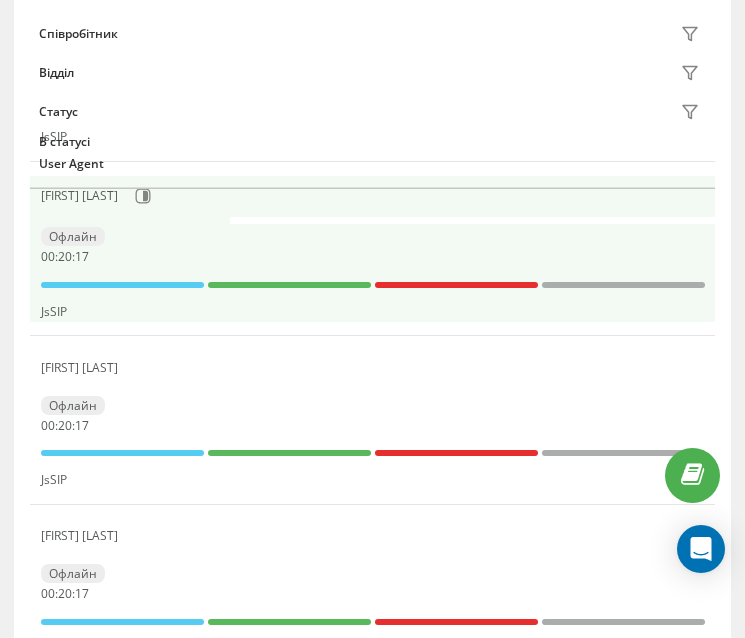 scroll, scrollTop: 1305, scrollLeft: 0, axis: vertical 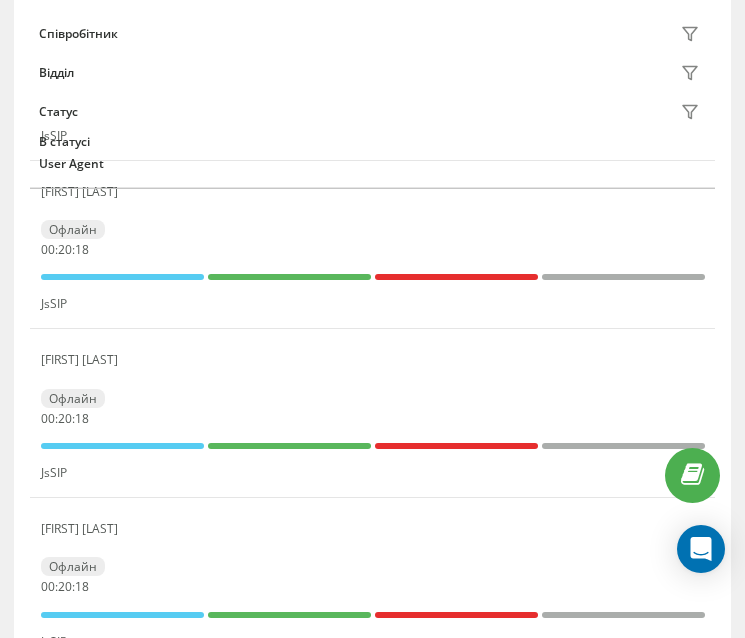 click 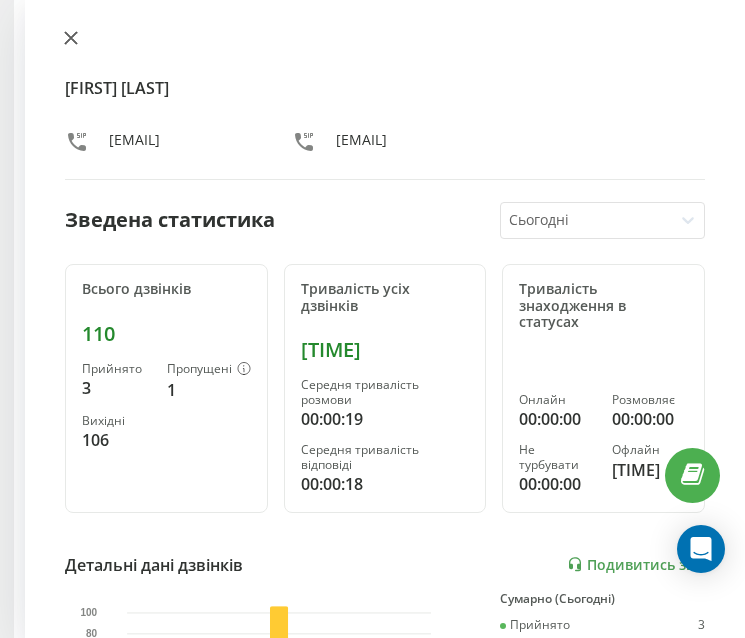 click at bounding box center (71, 39) 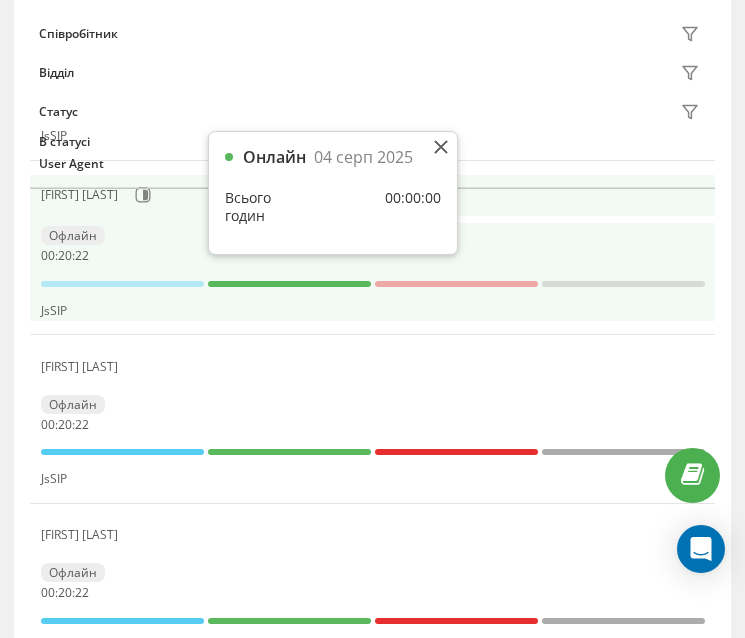 scroll, scrollTop: 1205, scrollLeft: 0, axis: vertical 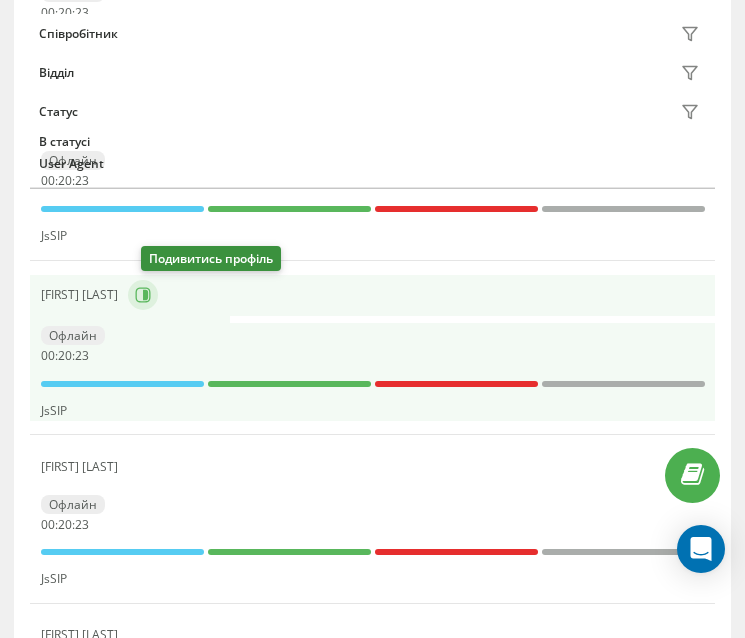 click 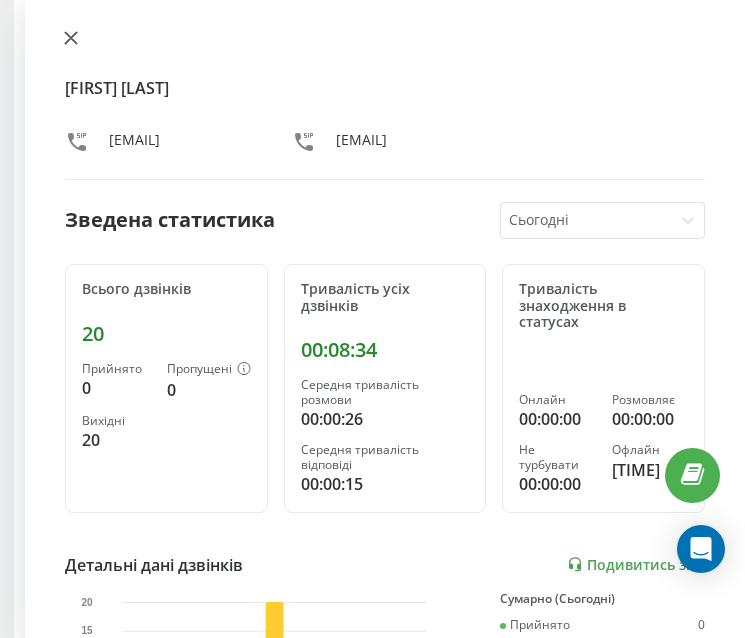 click 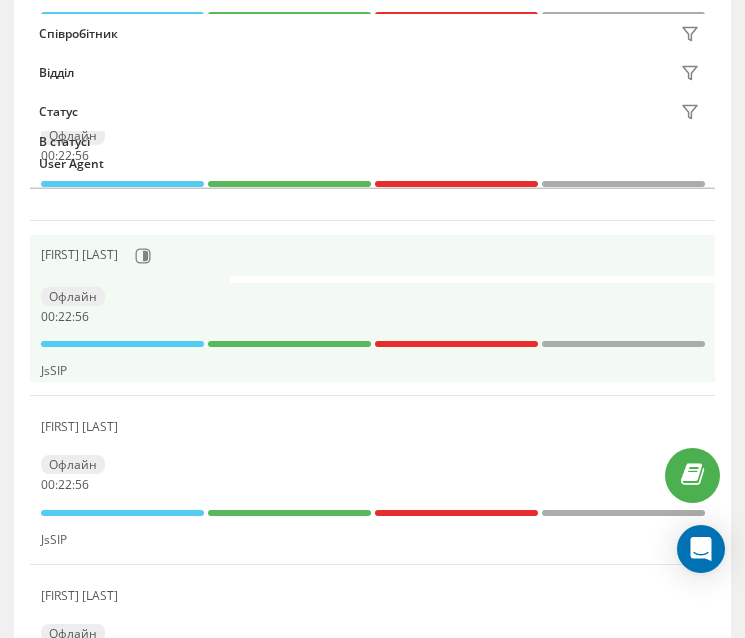 scroll, scrollTop: 2405, scrollLeft: 0, axis: vertical 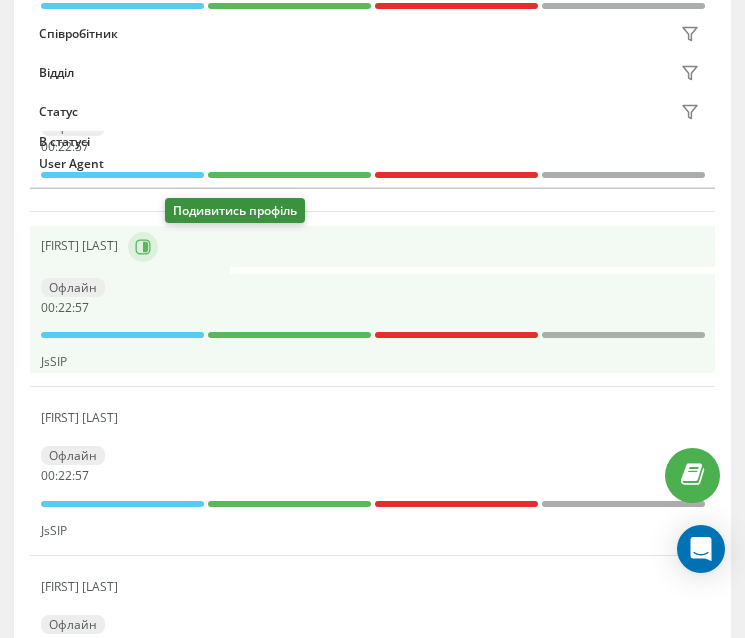 click at bounding box center (143, 247) 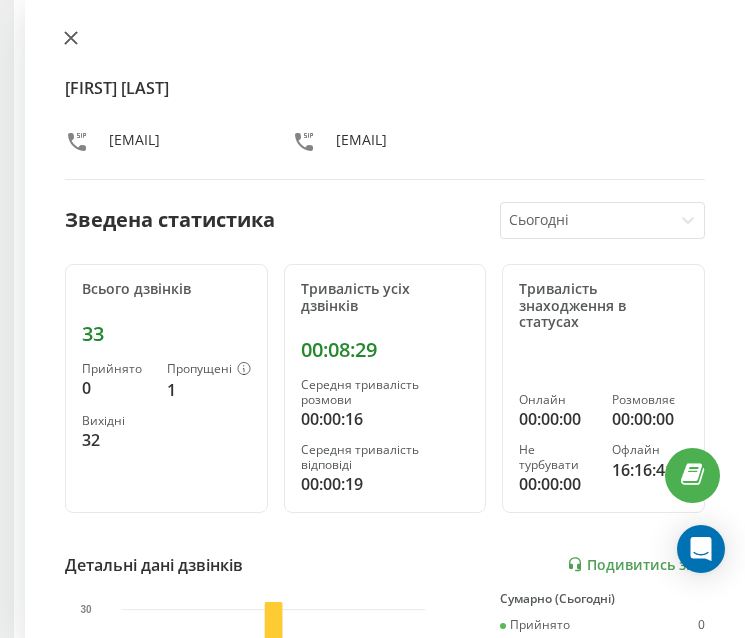 click 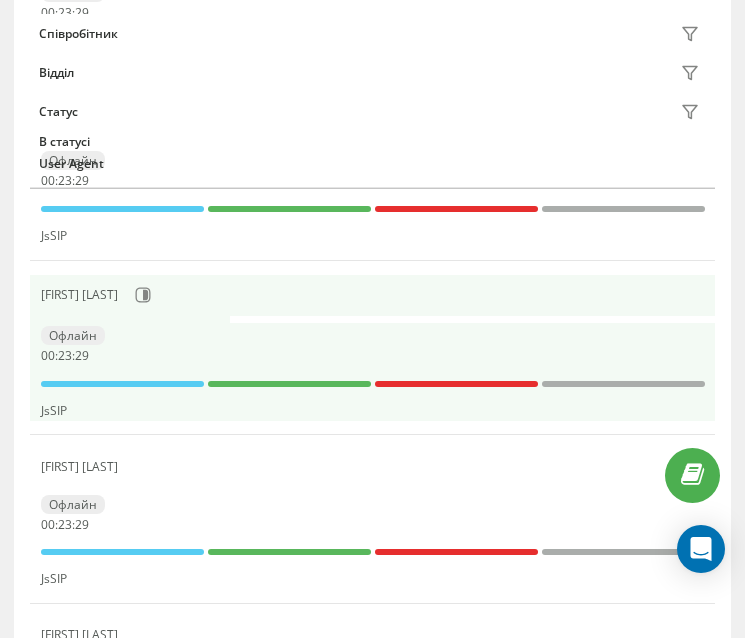 scroll, scrollTop: 905, scrollLeft: 0, axis: vertical 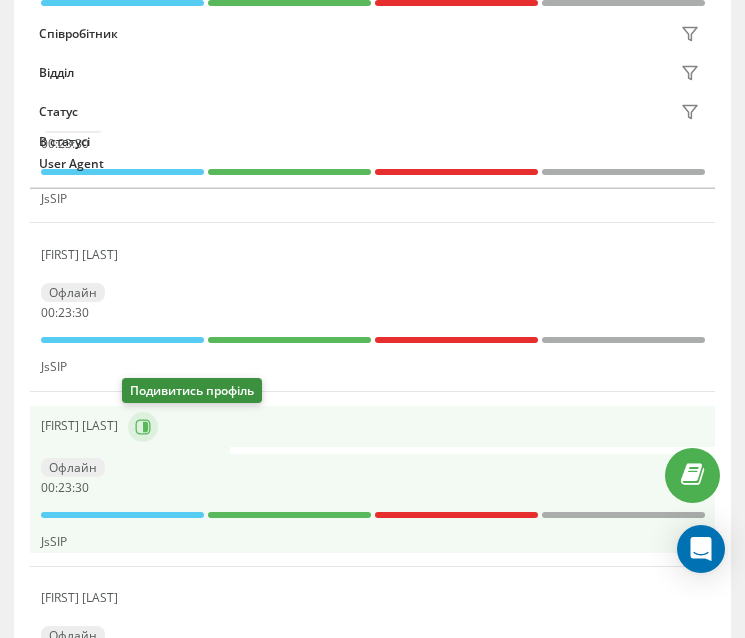 click 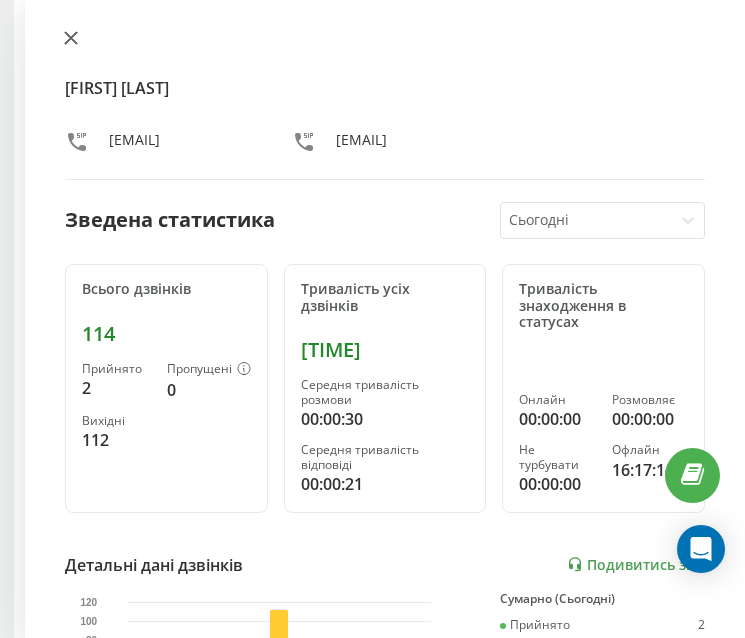 click 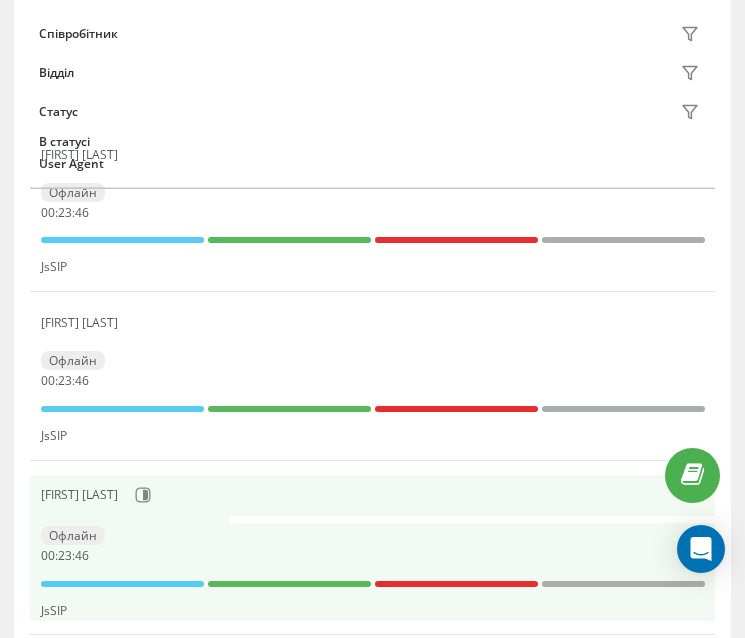 scroll, scrollTop: 1105, scrollLeft: 0, axis: vertical 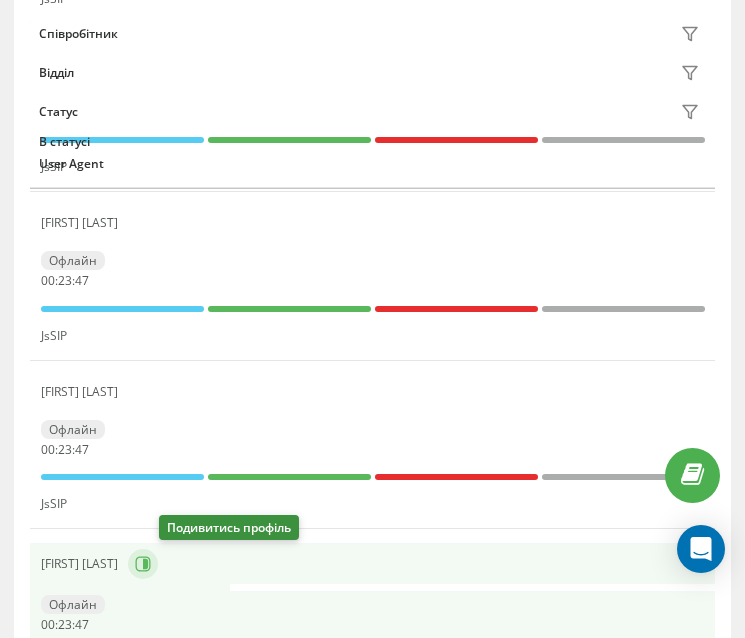 click 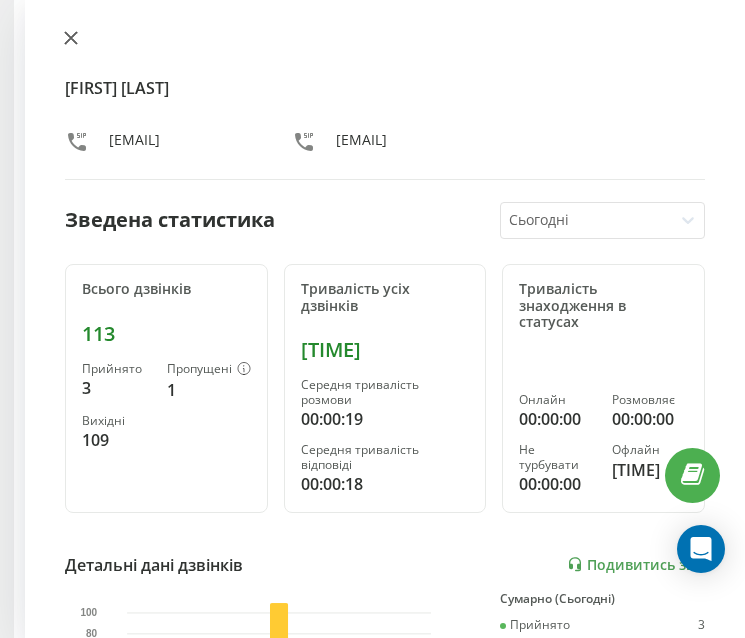 click 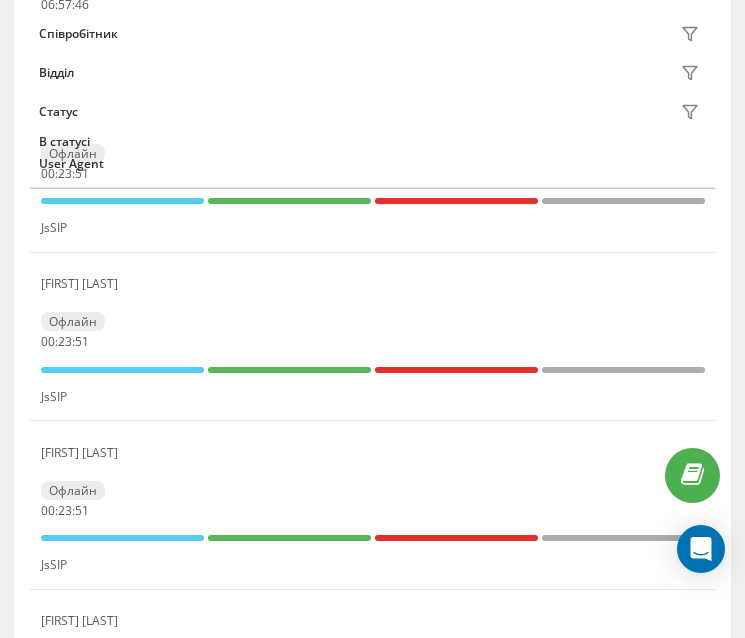 scroll, scrollTop: 705, scrollLeft: 0, axis: vertical 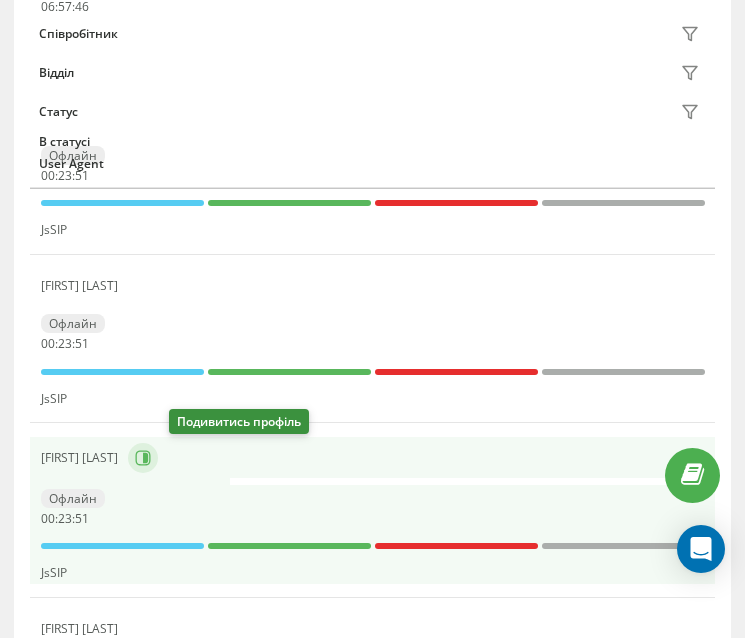 click at bounding box center [143, 458] 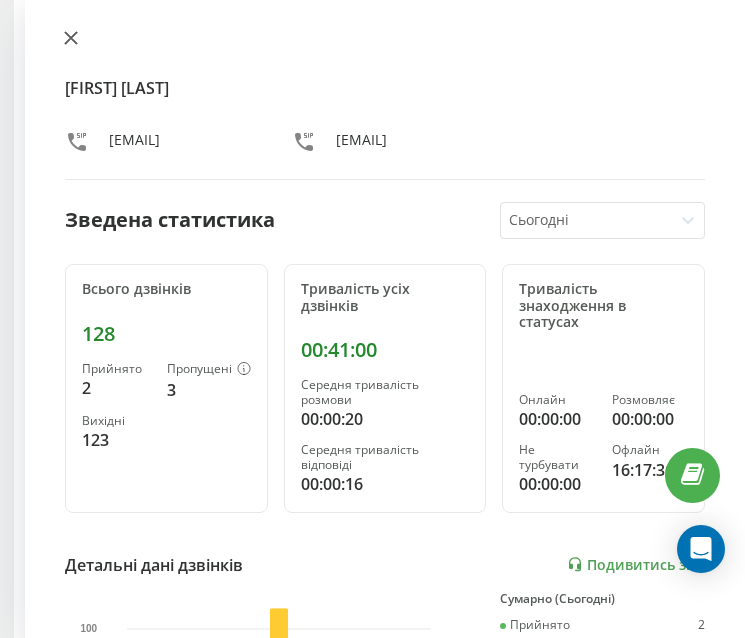 click at bounding box center [71, 39] 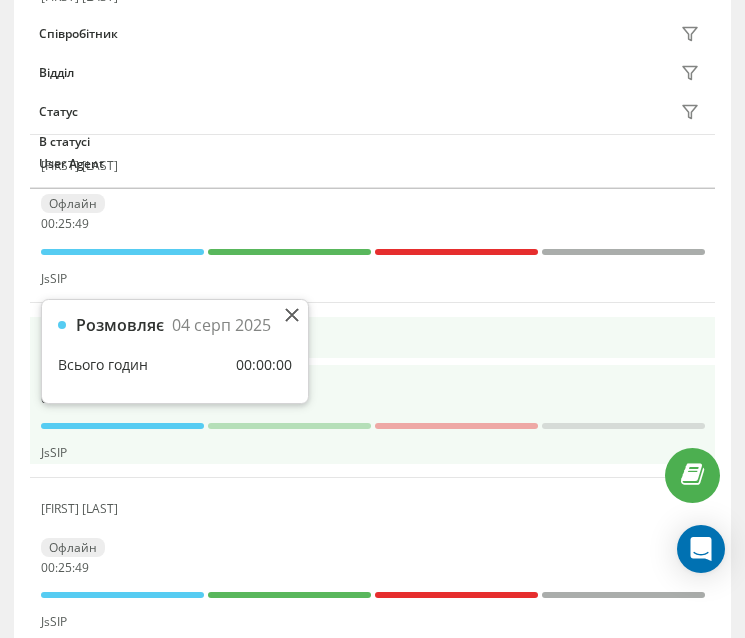 scroll, scrollTop: 898, scrollLeft: 0, axis: vertical 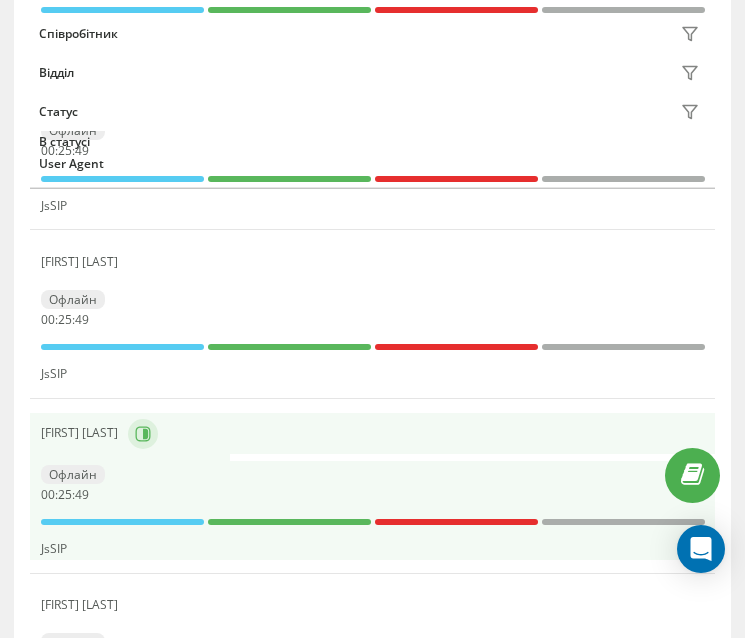 click 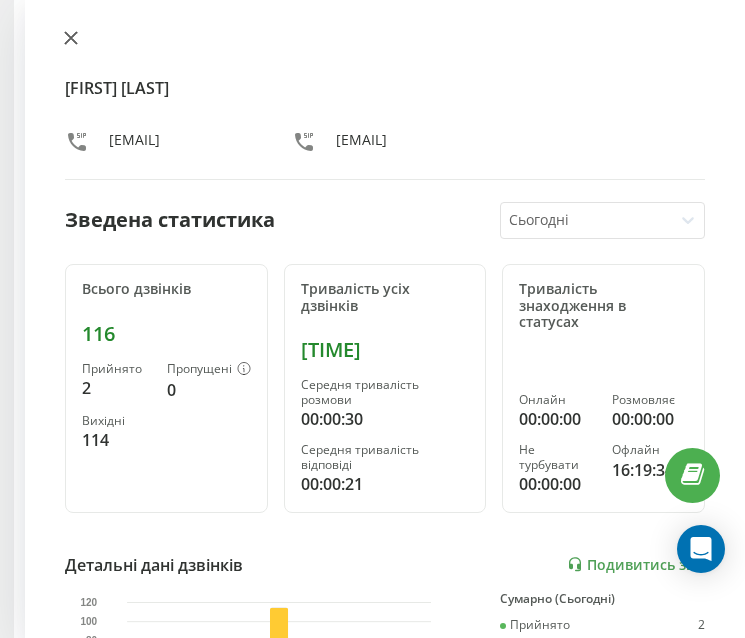 click at bounding box center [71, 39] 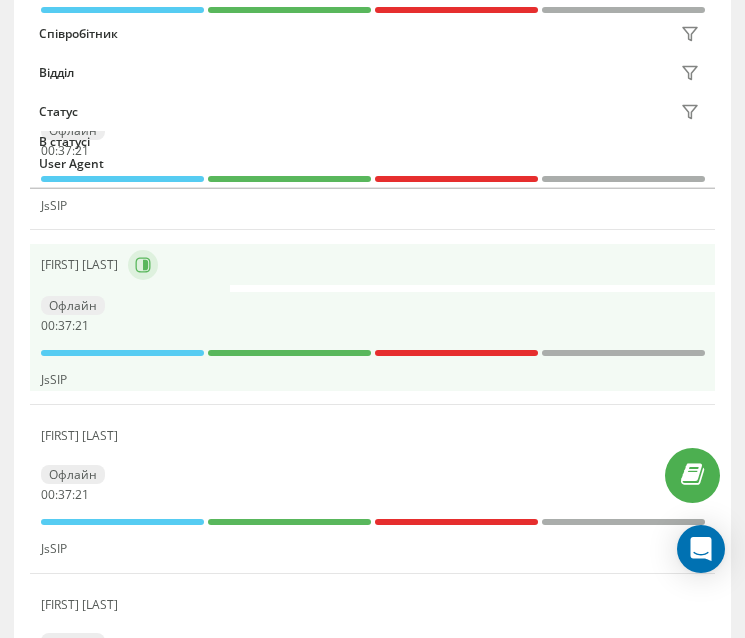 click on "[FIRST] [LAST]" at bounding box center (373, 265) 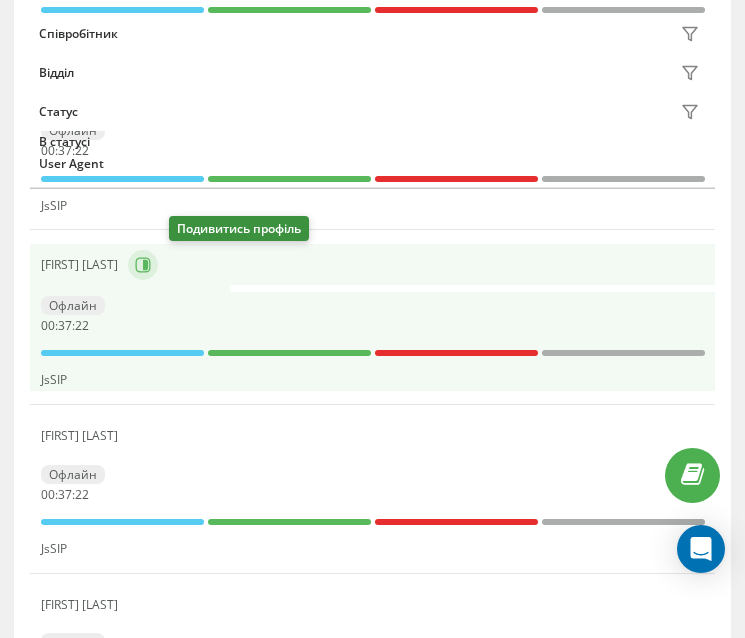 click 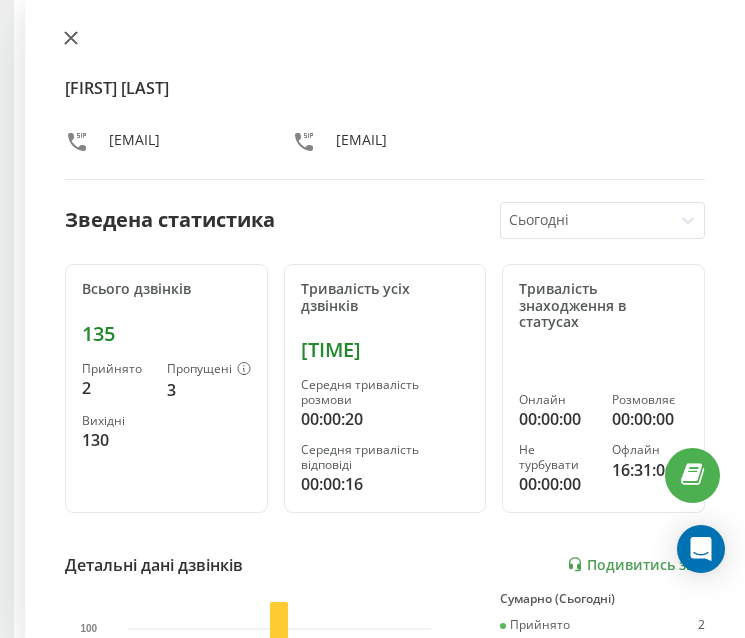 click at bounding box center [71, 39] 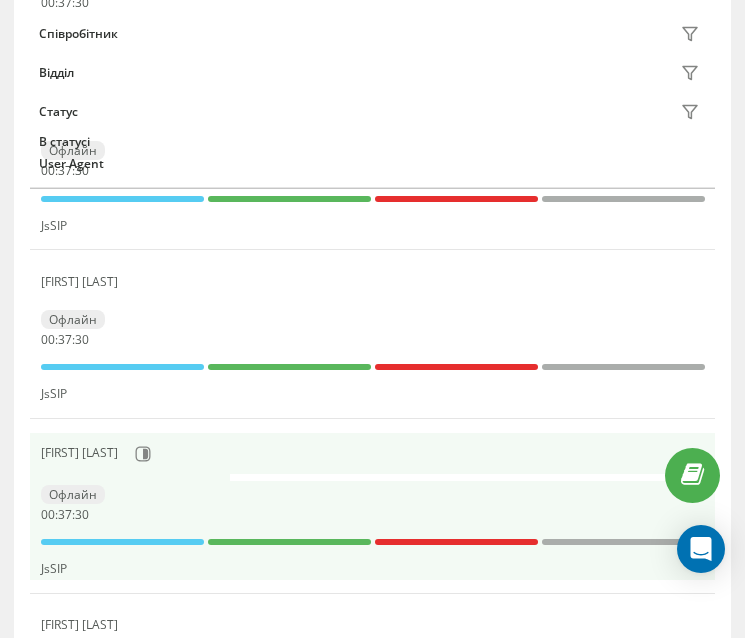 scroll, scrollTop: 1000, scrollLeft: 0, axis: vertical 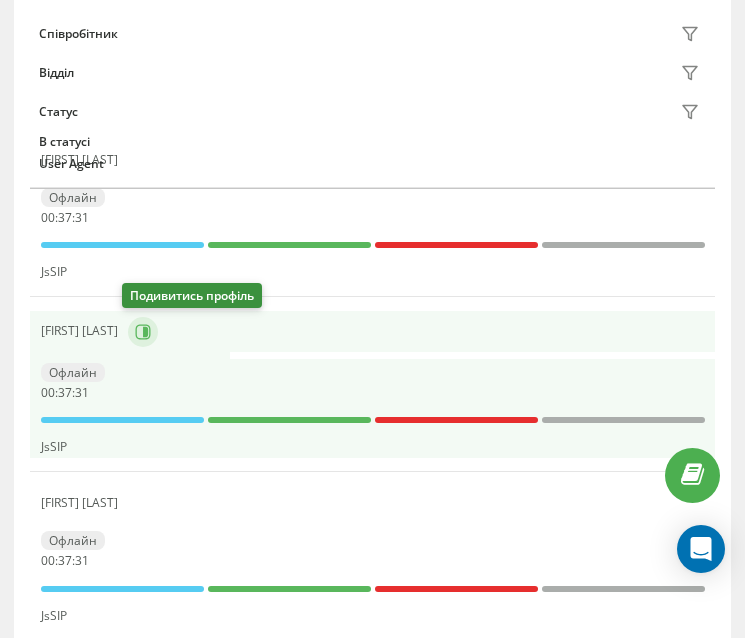 click at bounding box center (143, 332) 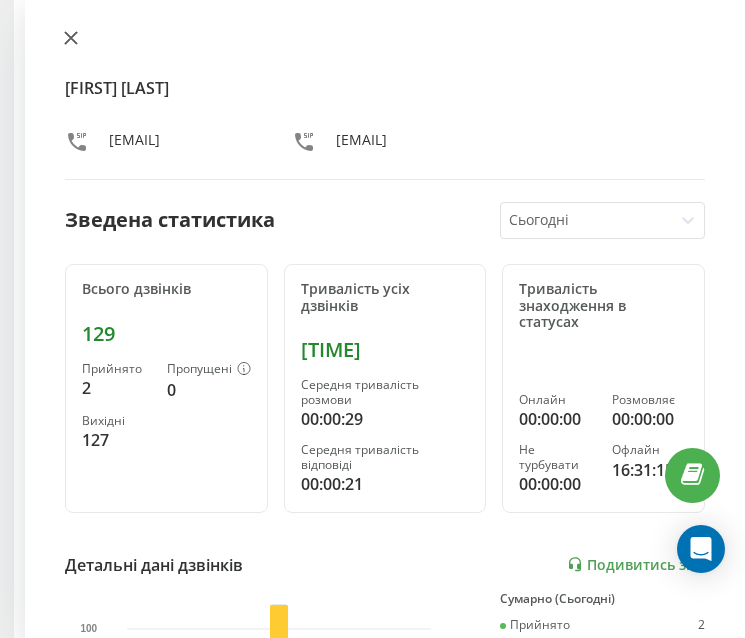click 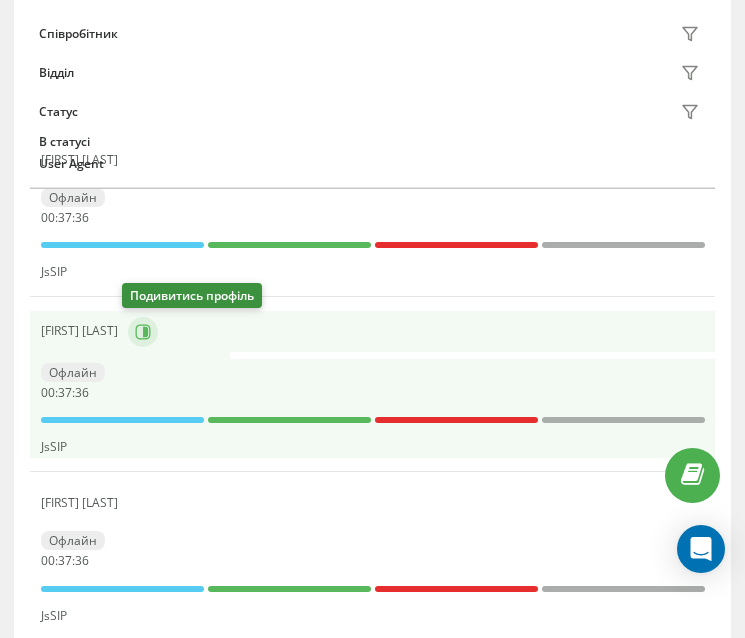 click at bounding box center (143, 332) 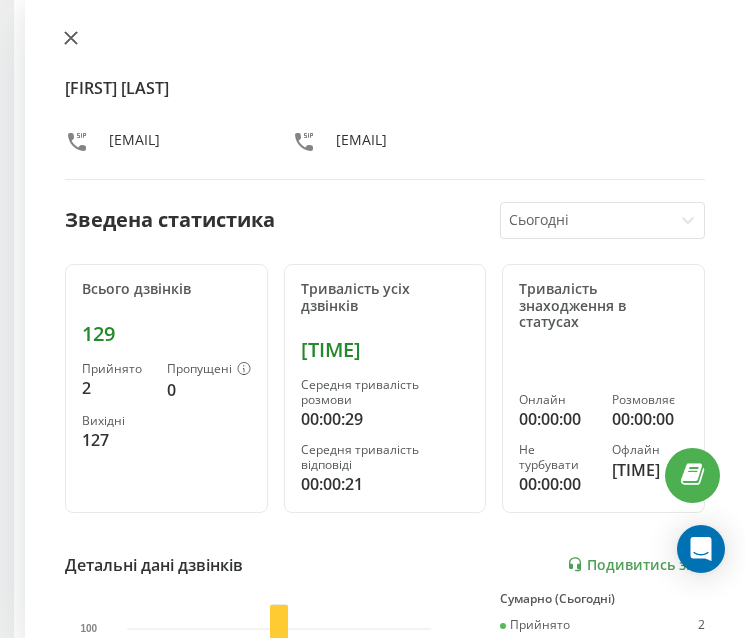 click 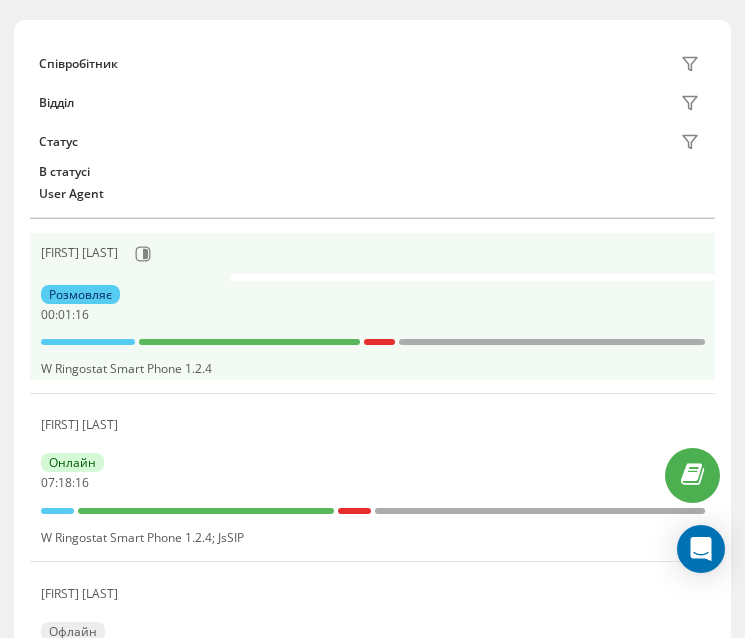 scroll, scrollTop: 200, scrollLeft: 0, axis: vertical 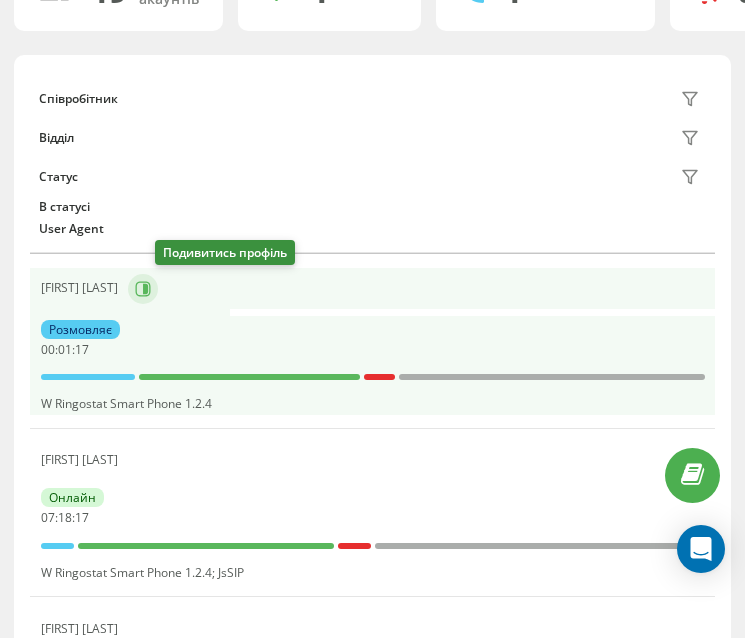 click 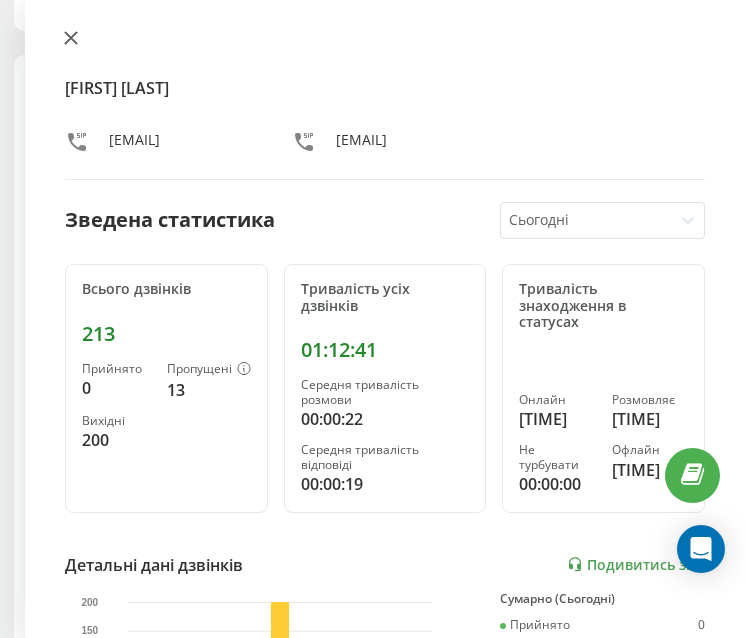 click 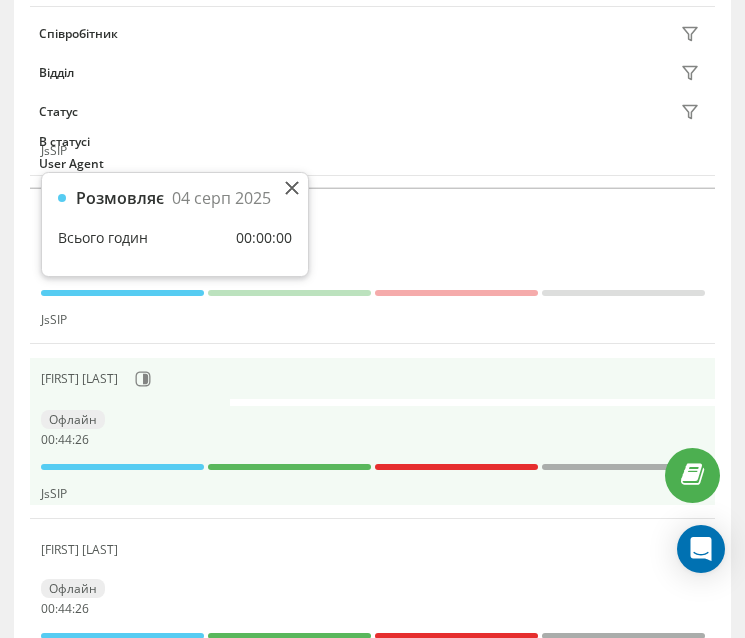 scroll, scrollTop: 794, scrollLeft: 0, axis: vertical 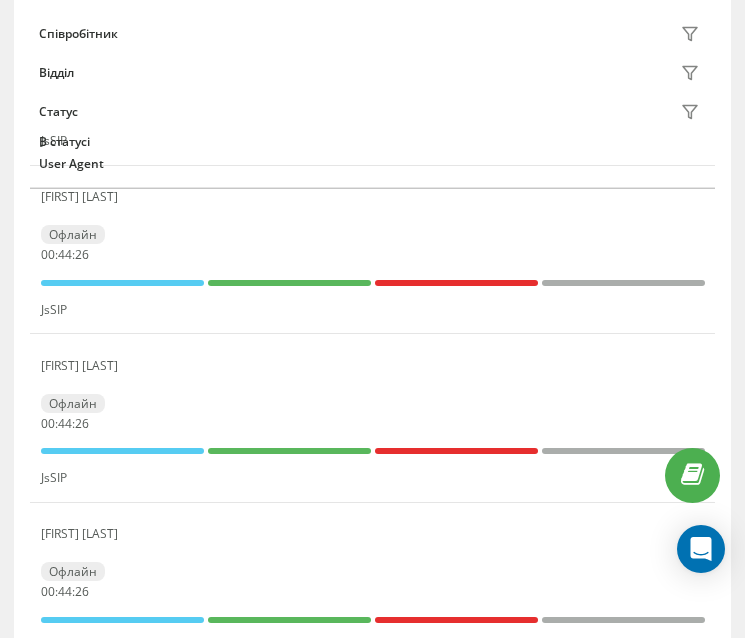 click 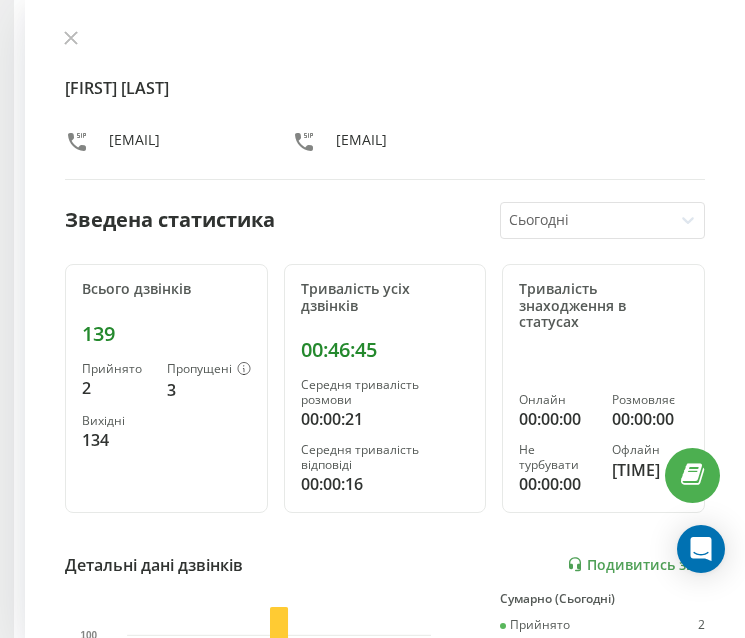 click on "[FIRST] [LAST] [EMAIL] [EMAIL]" at bounding box center (385, 105) 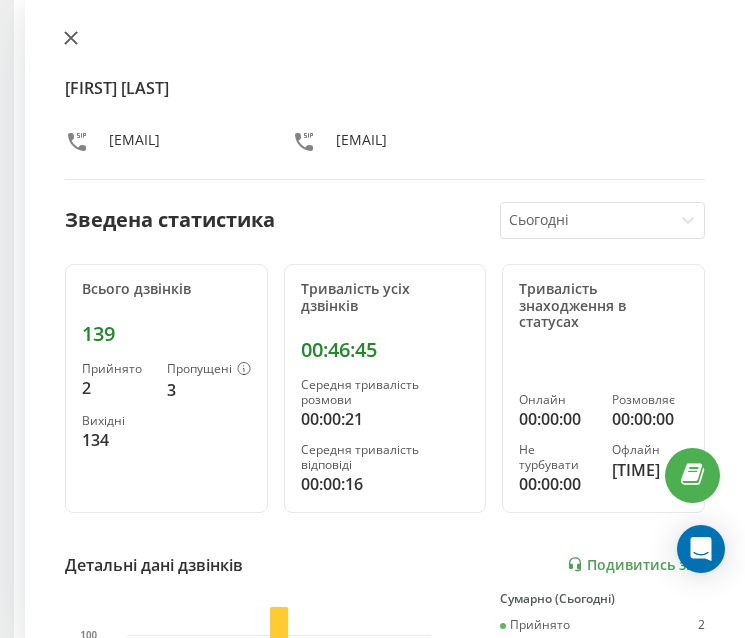 click 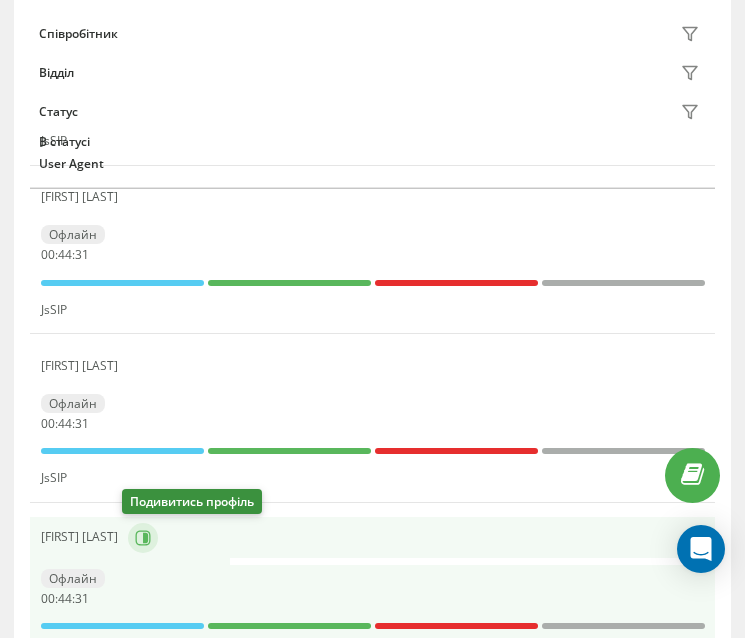 click at bounding box center (143, 538) 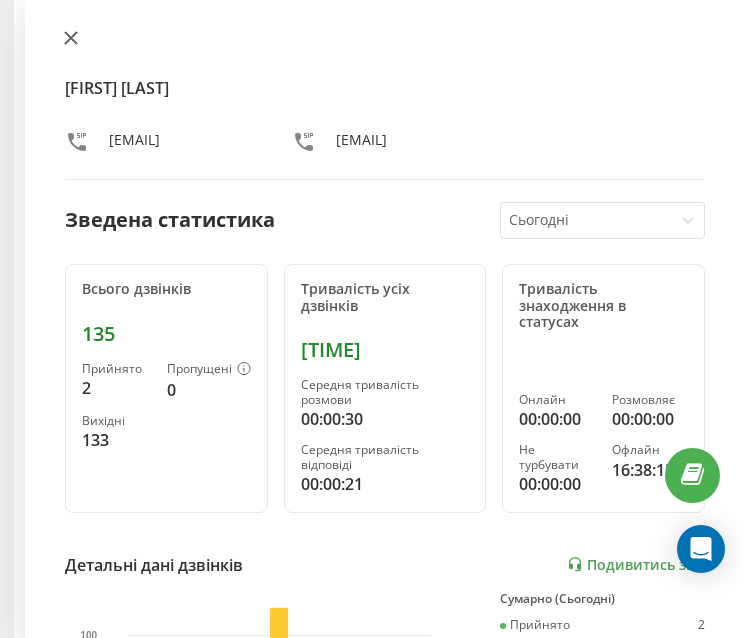 click 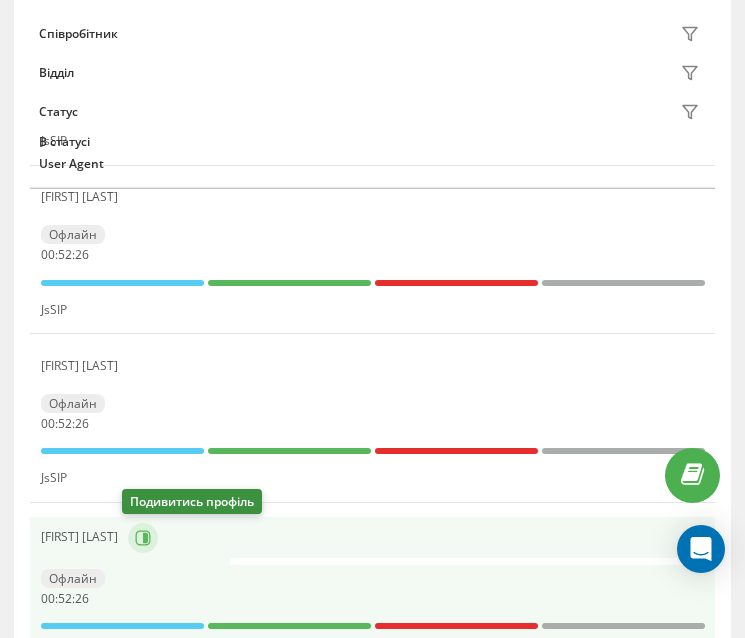 click 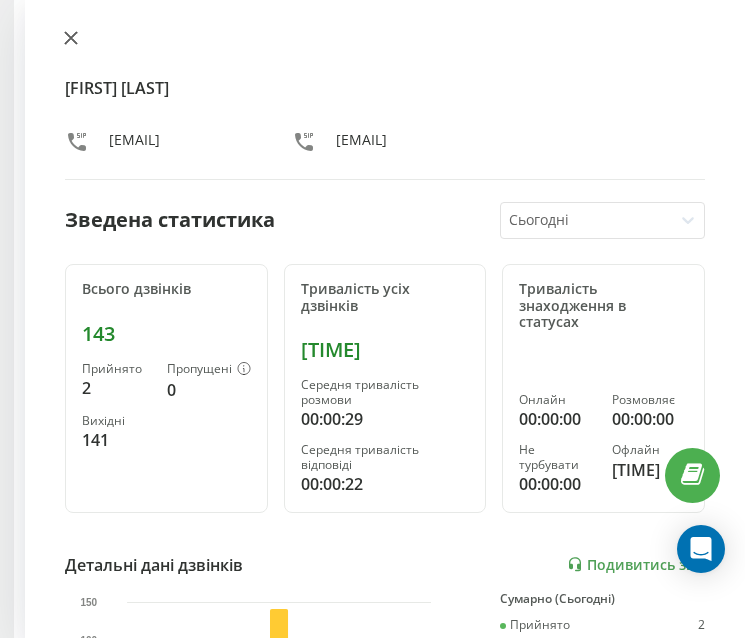 click 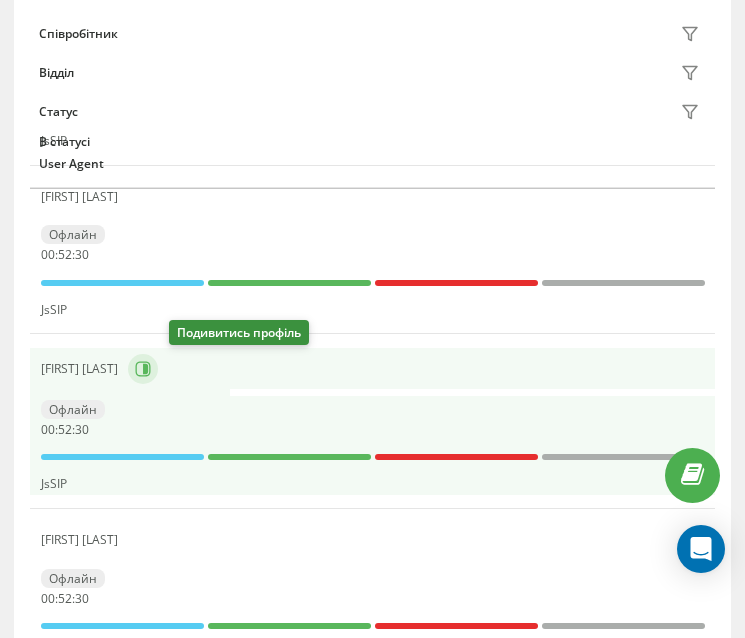 click 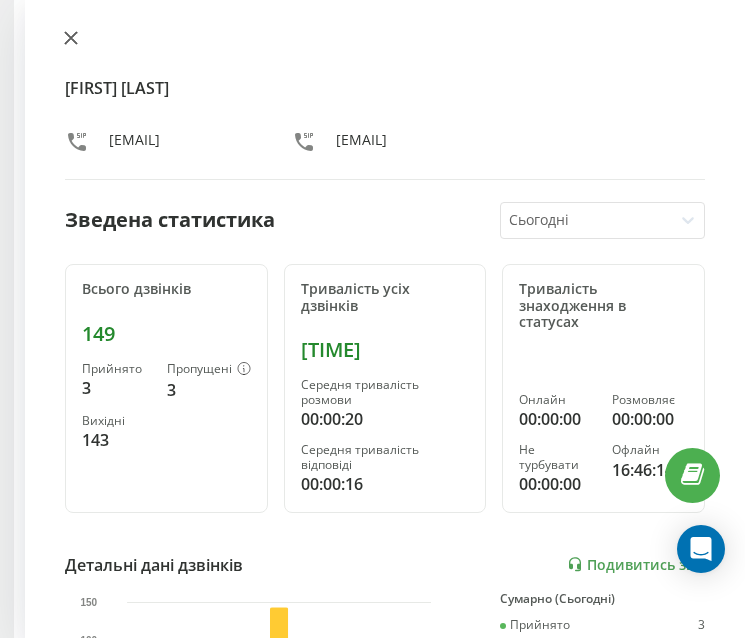 click 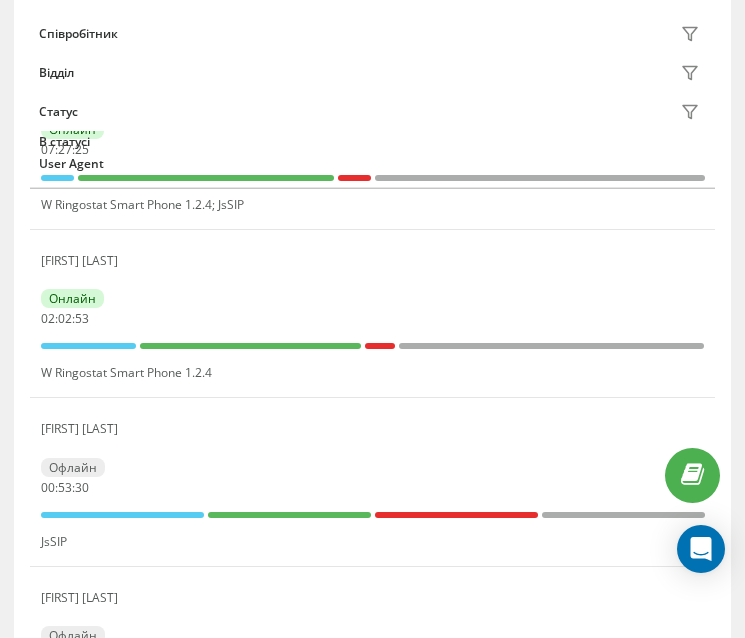 scroll, scrollTop: 394, scrollLeft: 0, axis: vertical 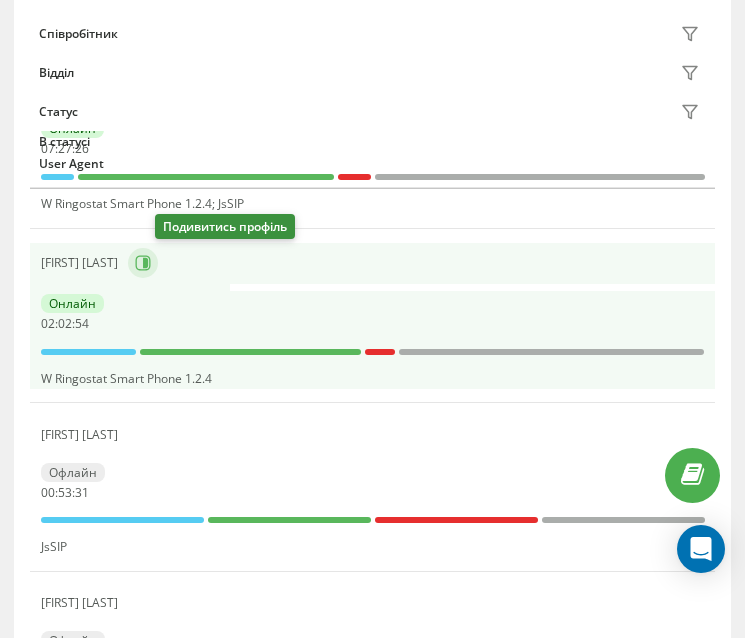 click 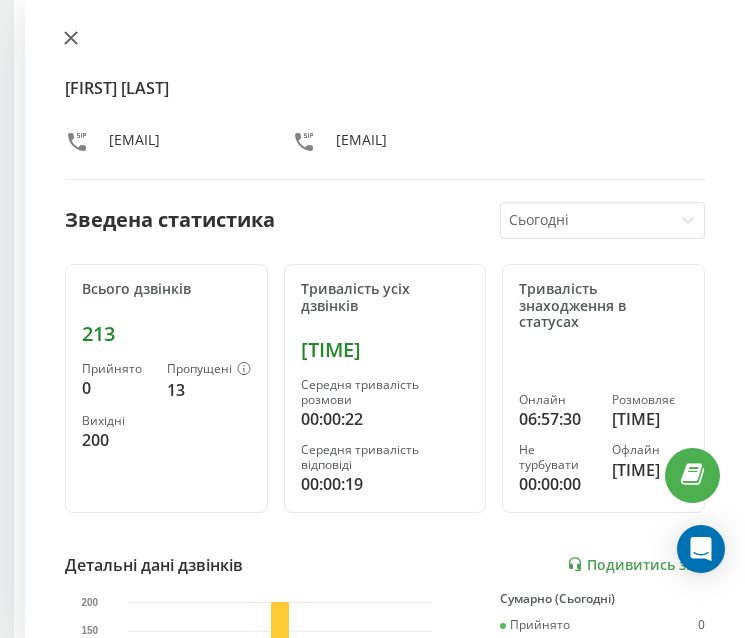 click 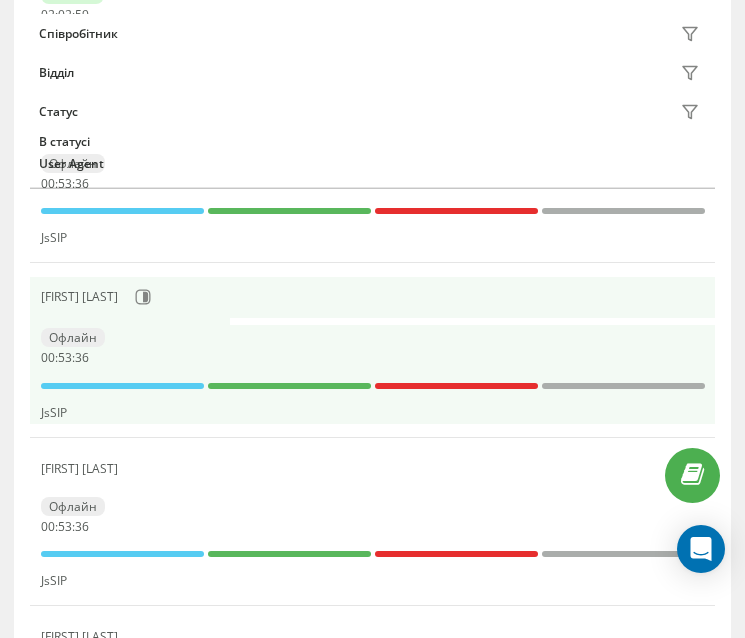 scroll, scrollTop: 794, scrollLeft: 0, axis: vertical 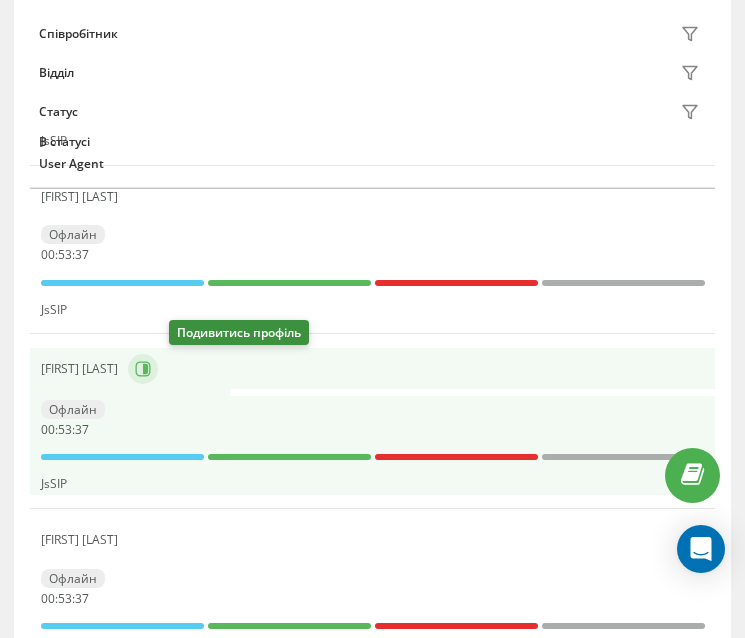 click at bounding box center [143, 369] 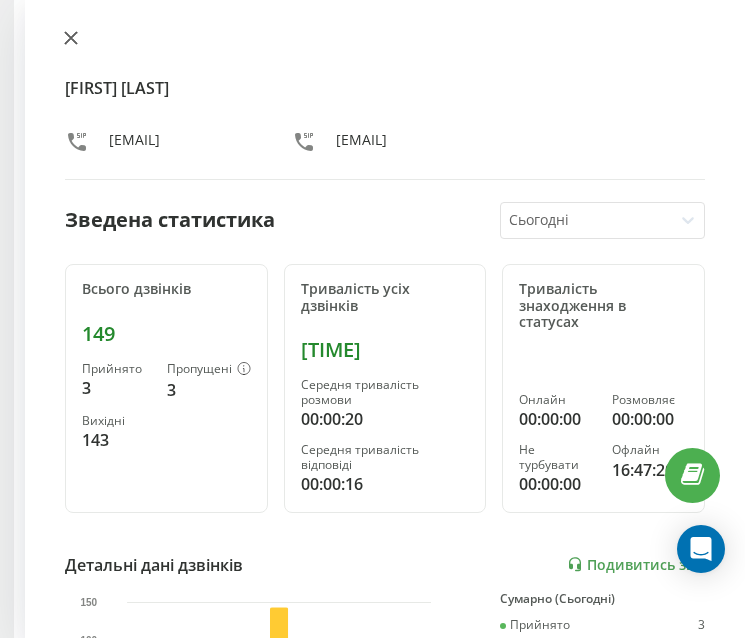 click 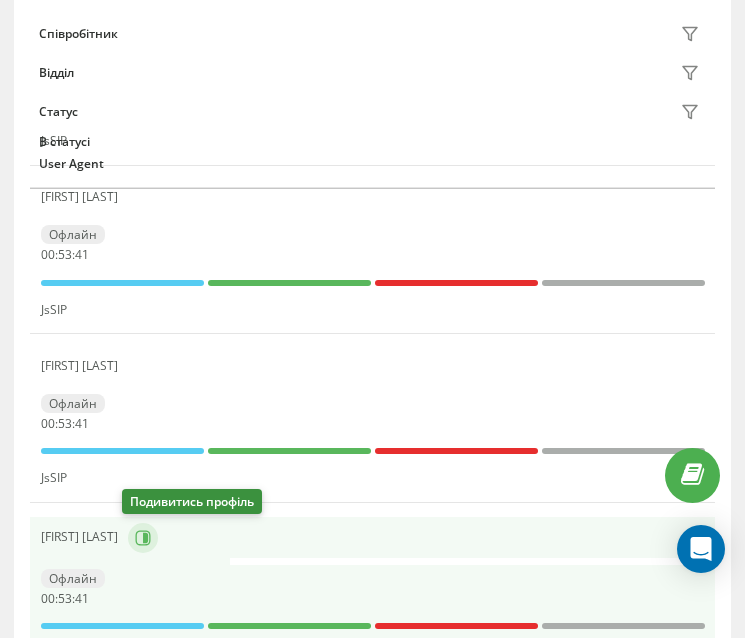 click 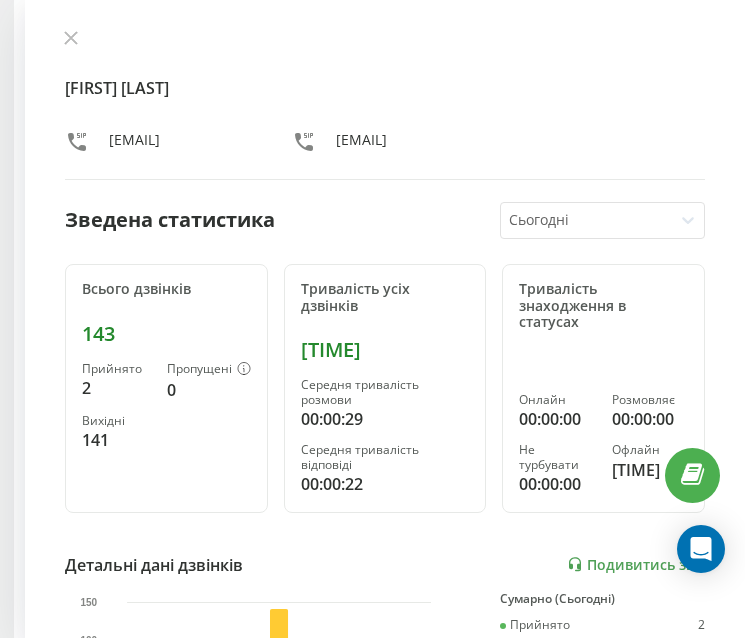 click at bounding box center [71, 39] 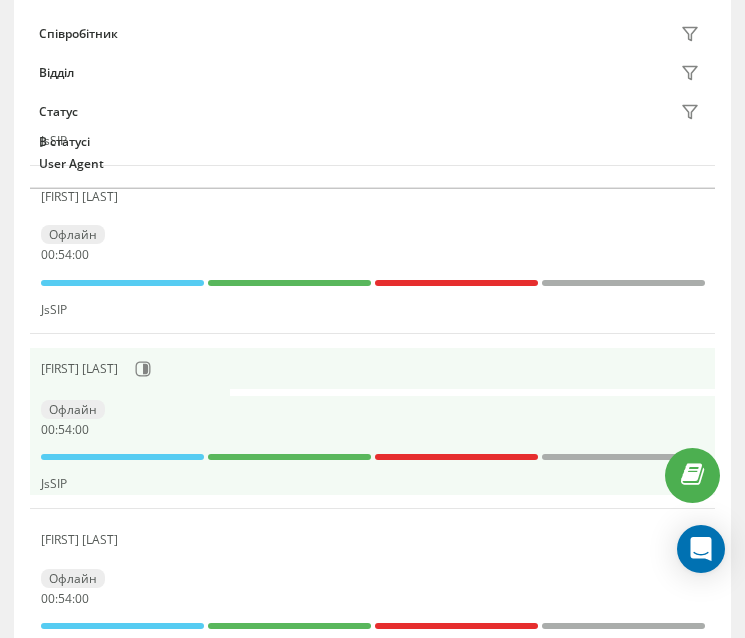 scroll, scrollTop: 894, scrollLeft: 0, axis: vertical 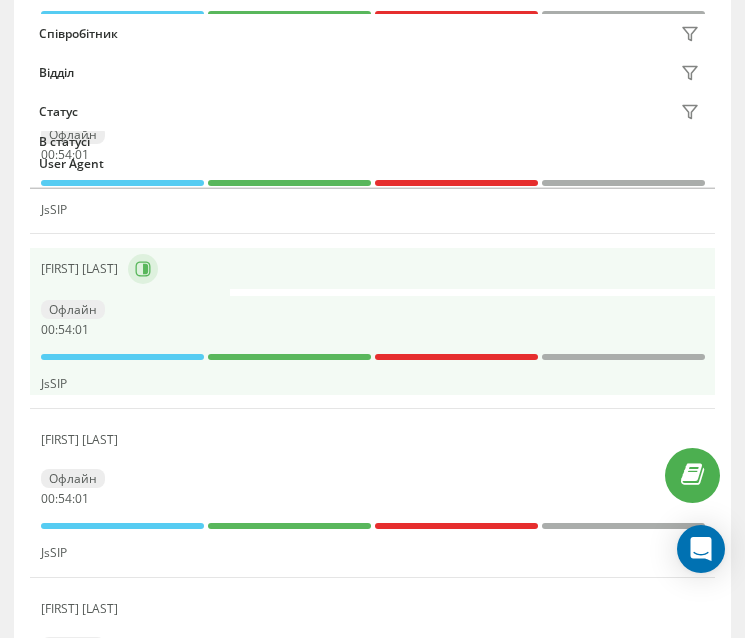 click 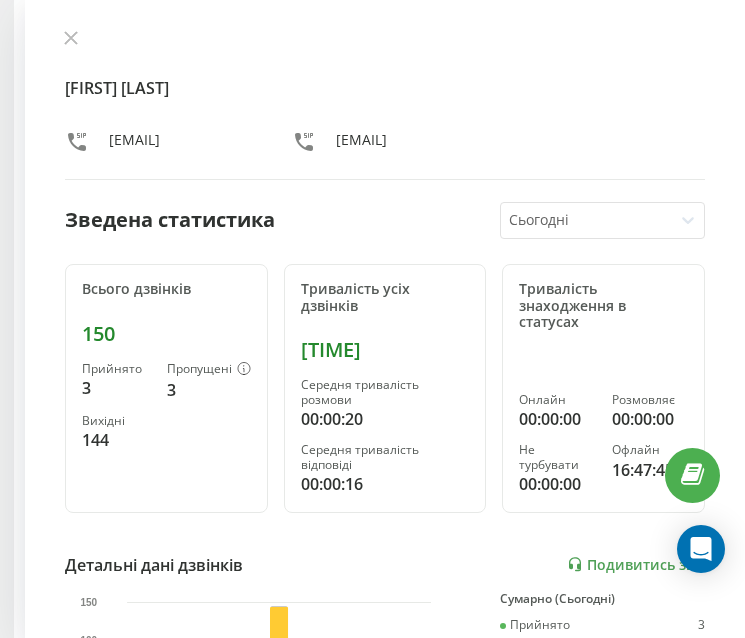 click on "[FIRST] [LAST] [EMAIL] [EMAIL] Зведена статистикаСьогодні Всього дзвінків 150 Прийнято 3 Пропущені 3 Вихідні 144 Тривалість усіх дзвінків [TIME] Середня тривалість розмови [TIME] Середня тривалість відповіді [TIME] Тривалість знаходження в статусах Онлайн [TIME] Розмовляє [TIME] Не турбувати [TIME] Офлайн [TIME] Детальні дані дзвінків Подивитись звіт 4 серп 0 50 100 150 Сумарно (Сьогодні) Прийнято 3 Пропущені 3 Вихідні 144 Подивитись деталі Детальні дані статусів 4 серп Сумарно (Сьогодні) Онлайн [TIME] Розмовляє [TIME] Не турбувати [TIME] Офлайн [TIME]" at bounding box center (385, 319) 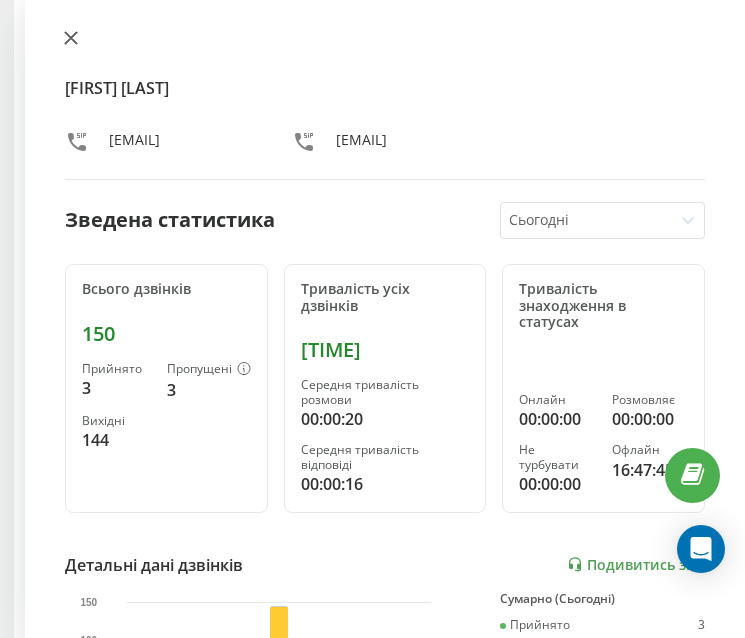 click at bounding box center [71, 39] 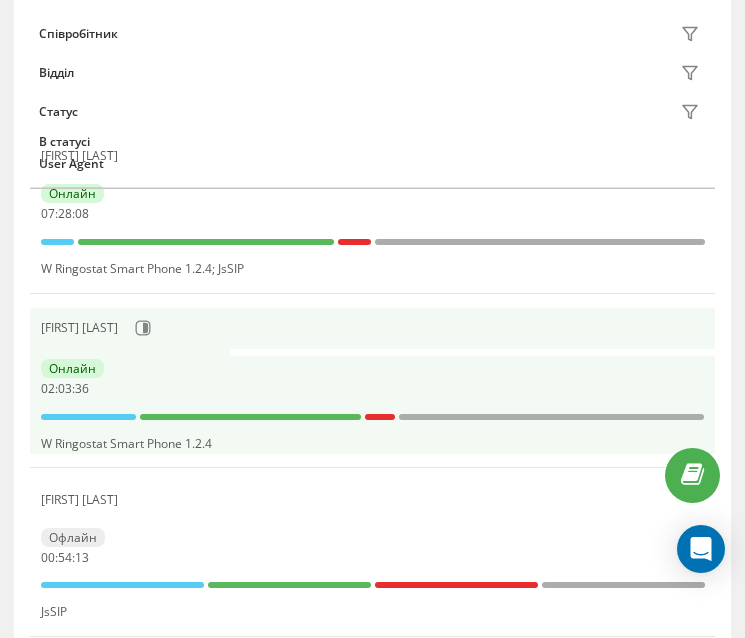 scroll, scrollTop: 294, scrollLeft: 0, axis: vertical 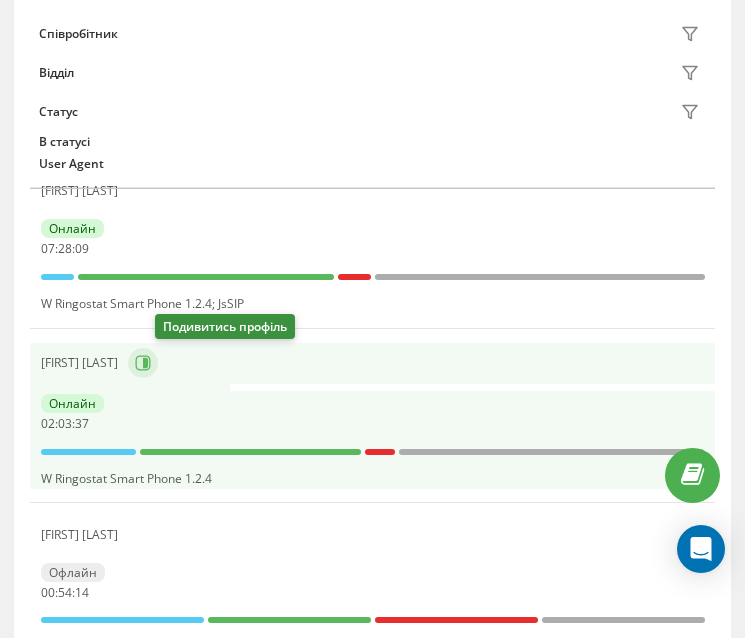 click 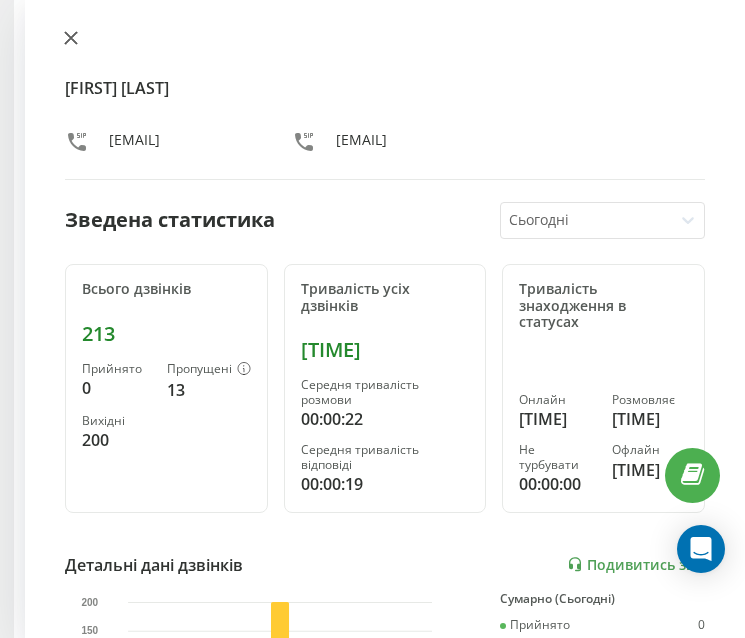 click 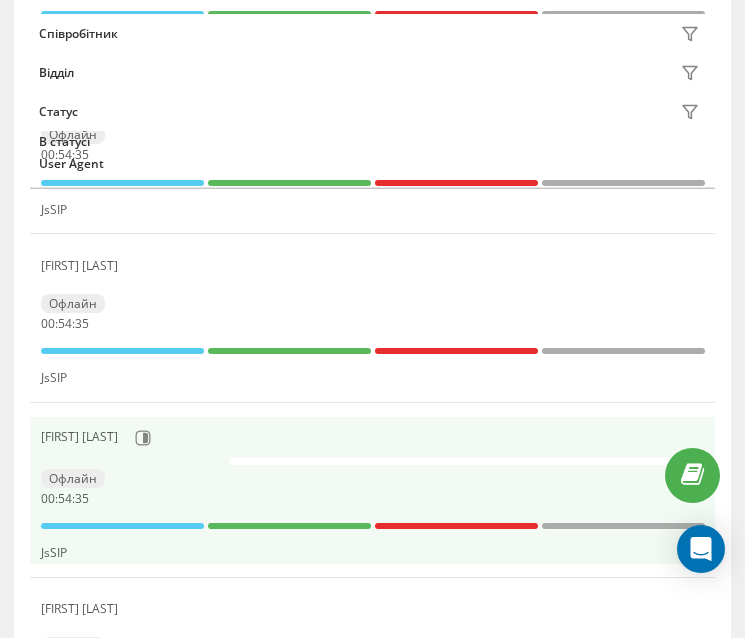 scroll, scrollTop: 994, scrollLeft: 0, axis: vertical 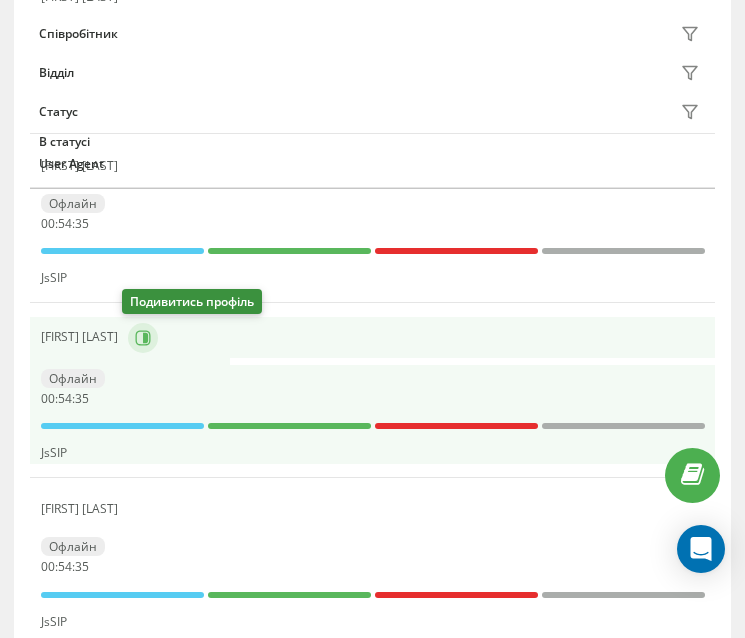 click at bounding box center (143, 338) 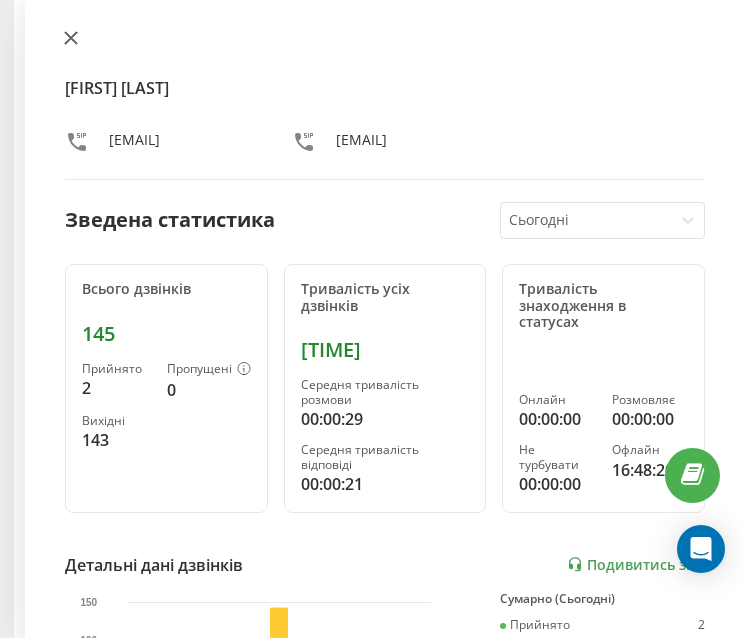 click 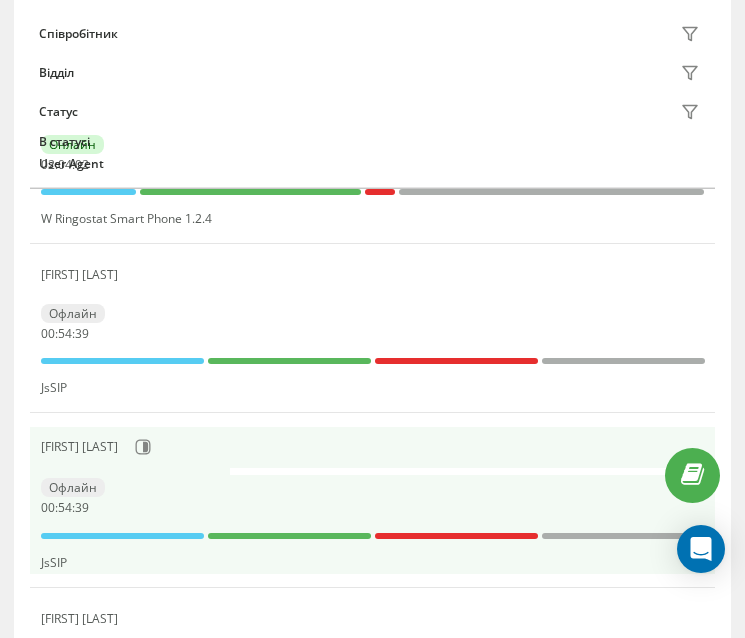 scroll, scrollTop: 494, scrollLeft: 0, axis: vertical 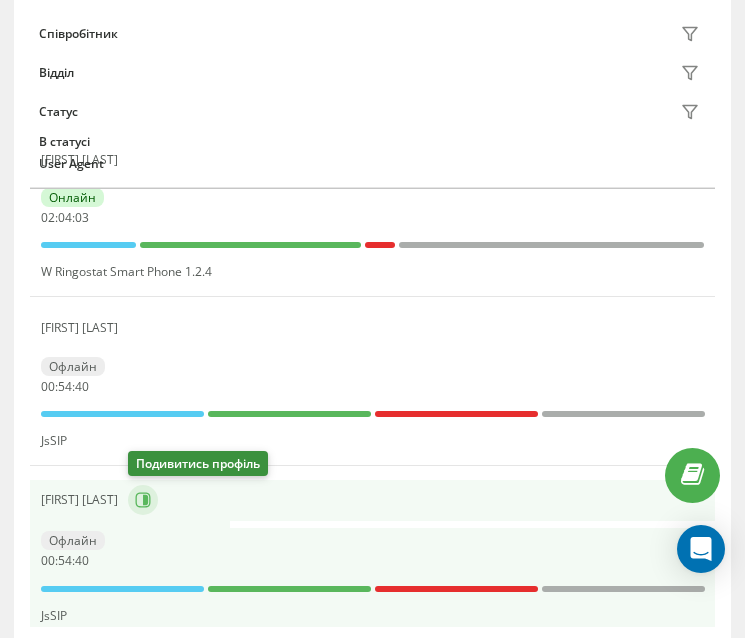 click 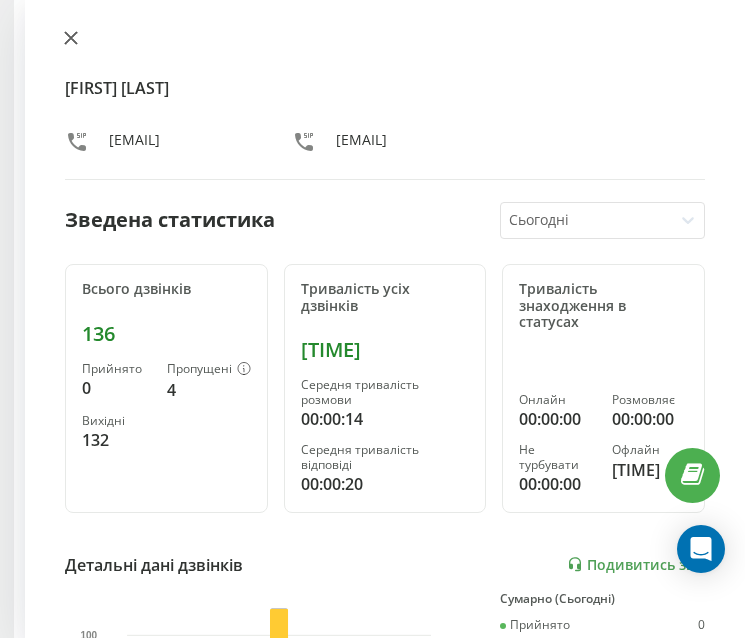 click 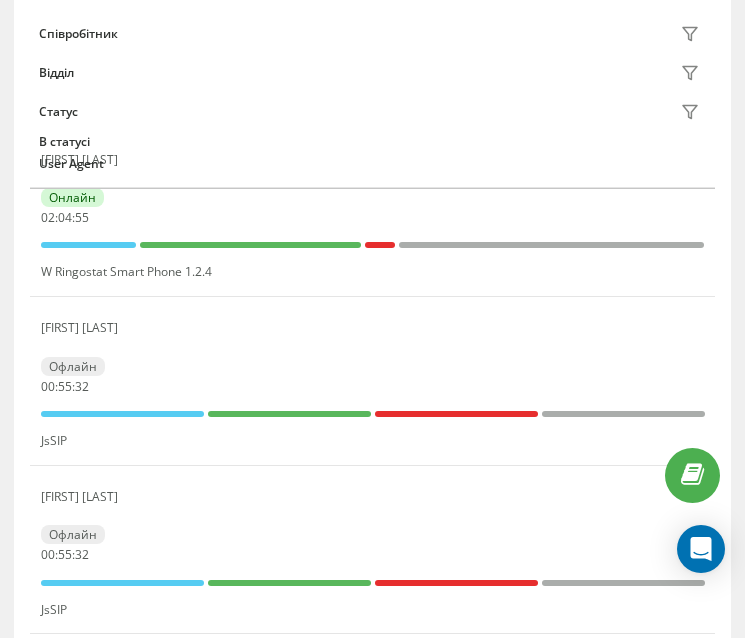 scroll, scrollTop: 325, scrollLeft: 0, axis: vertical 